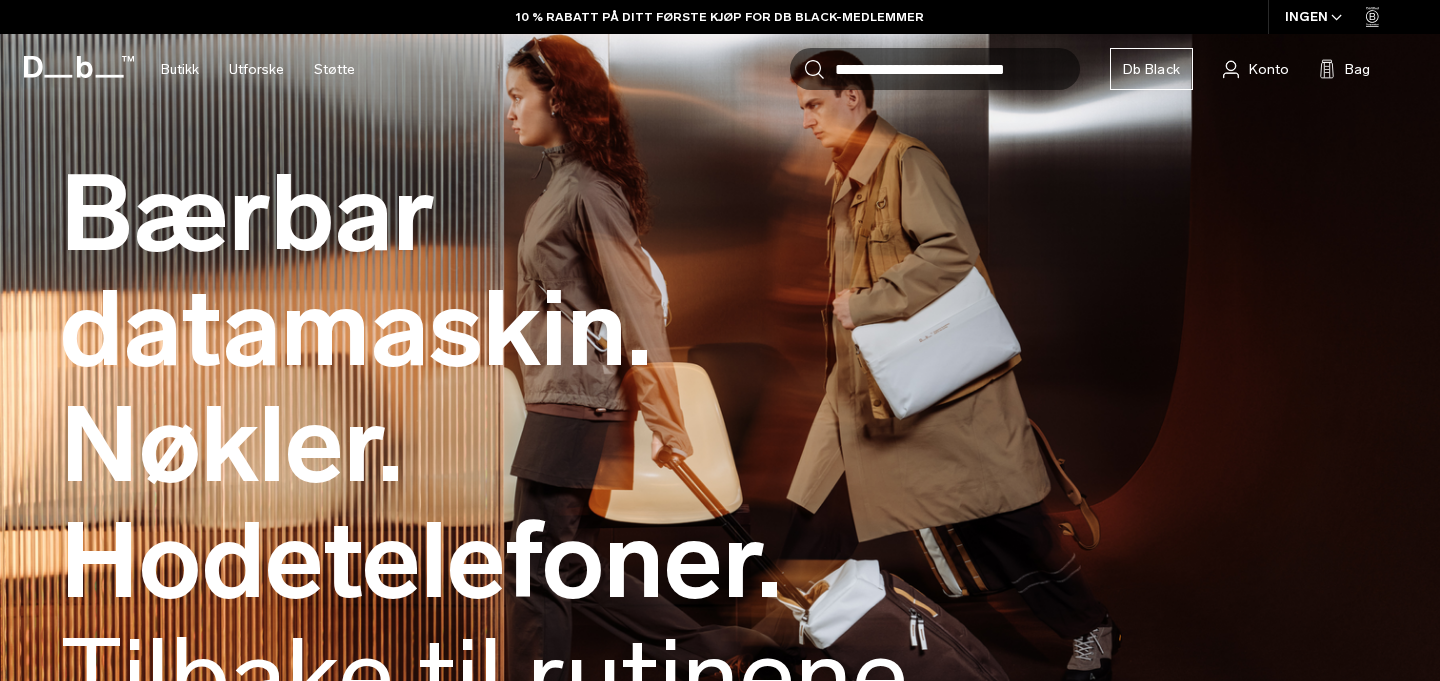scroll, scrollTop: 0, scrollLeft: 0, axis: both 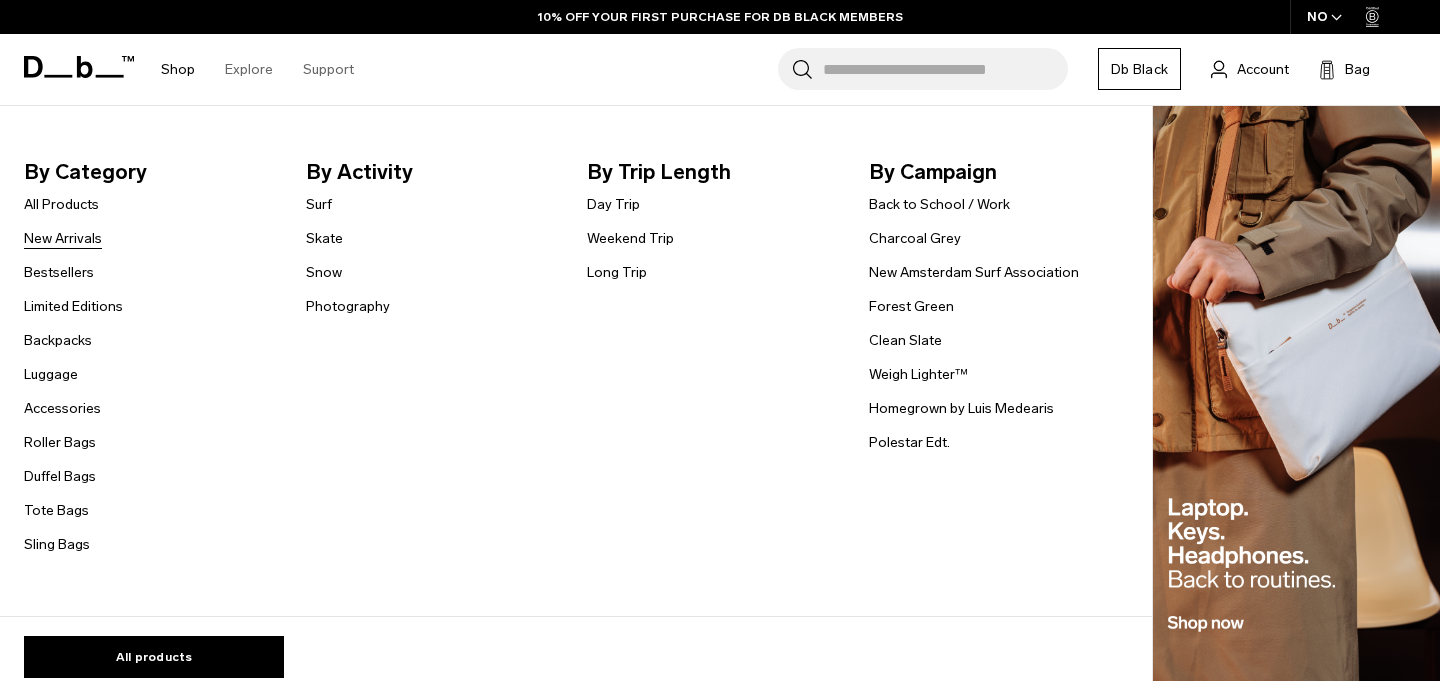 click on "New Arrivals" at bounding box center (63, 238) 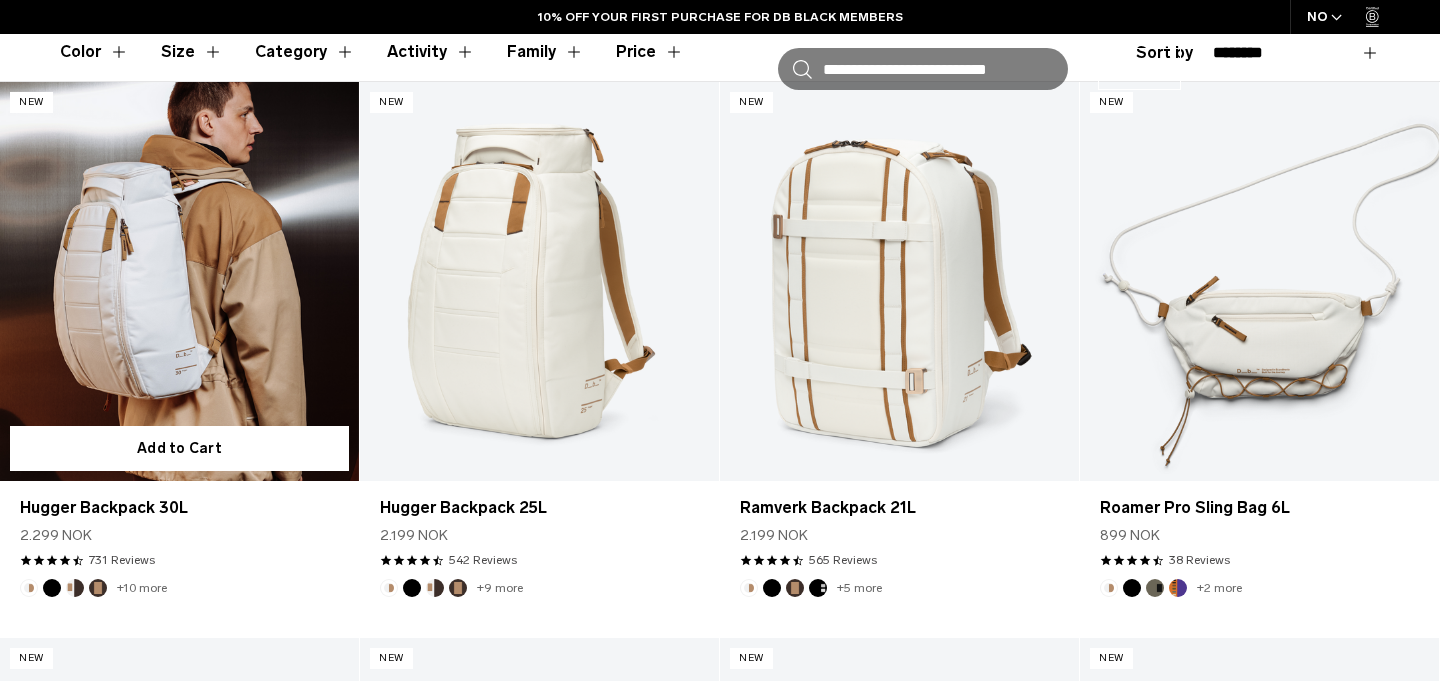 scroll, scrollTop: 627, scrollLeft: 0, axis: vertical 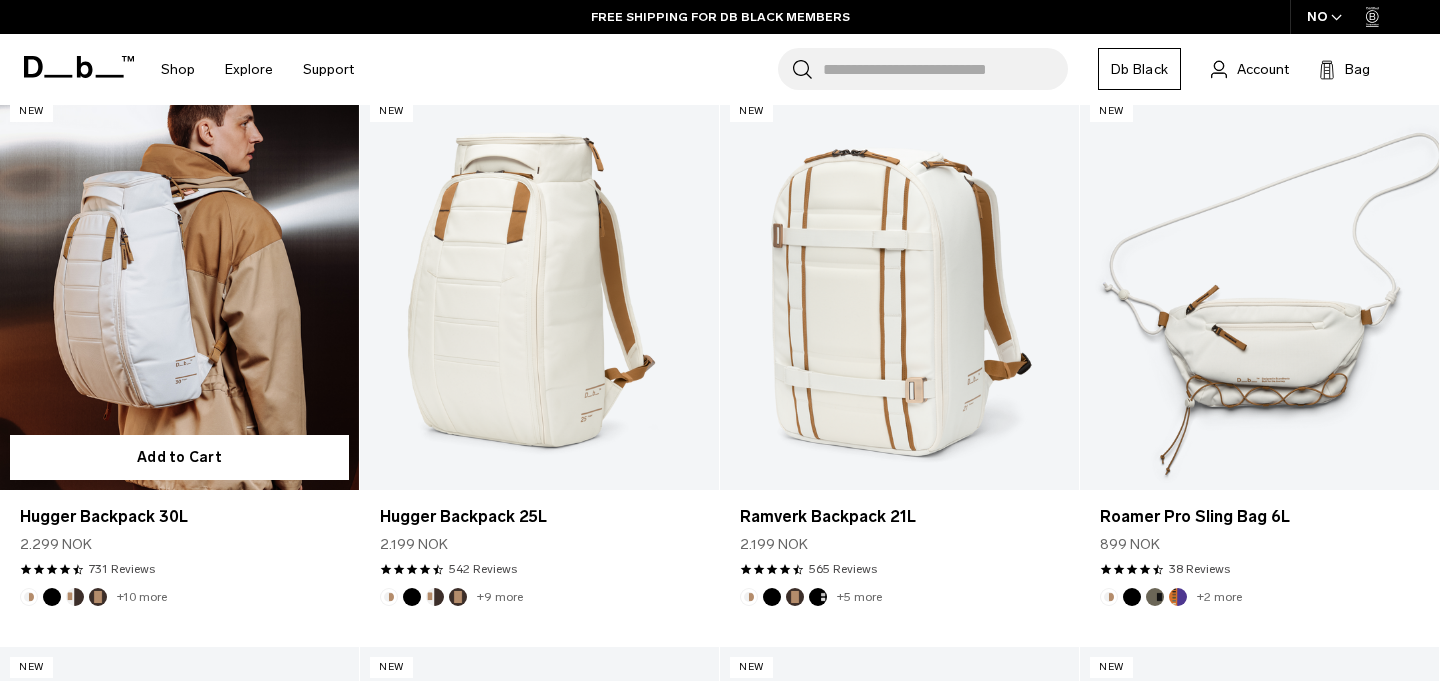 click at bounding box center [179, 290] 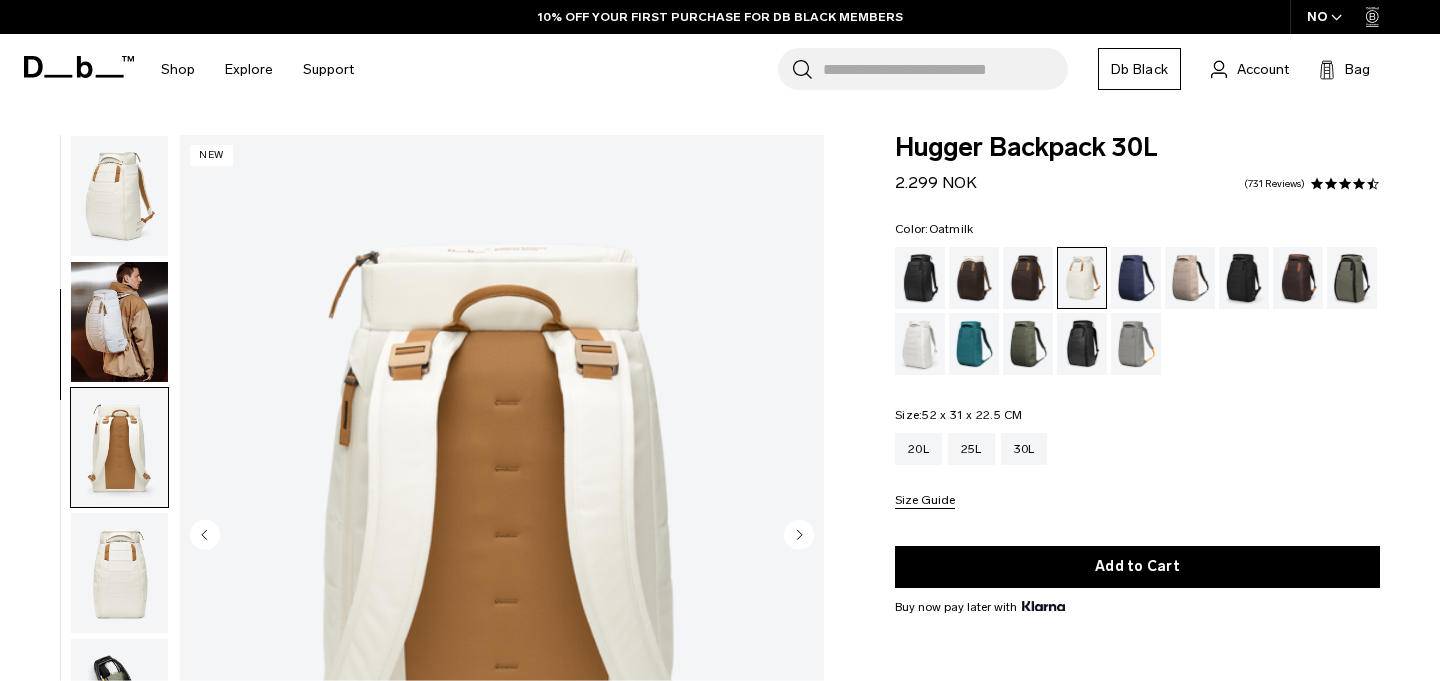 scroll, scrollTop: 116, scrollLeft: 0, axis: vertical 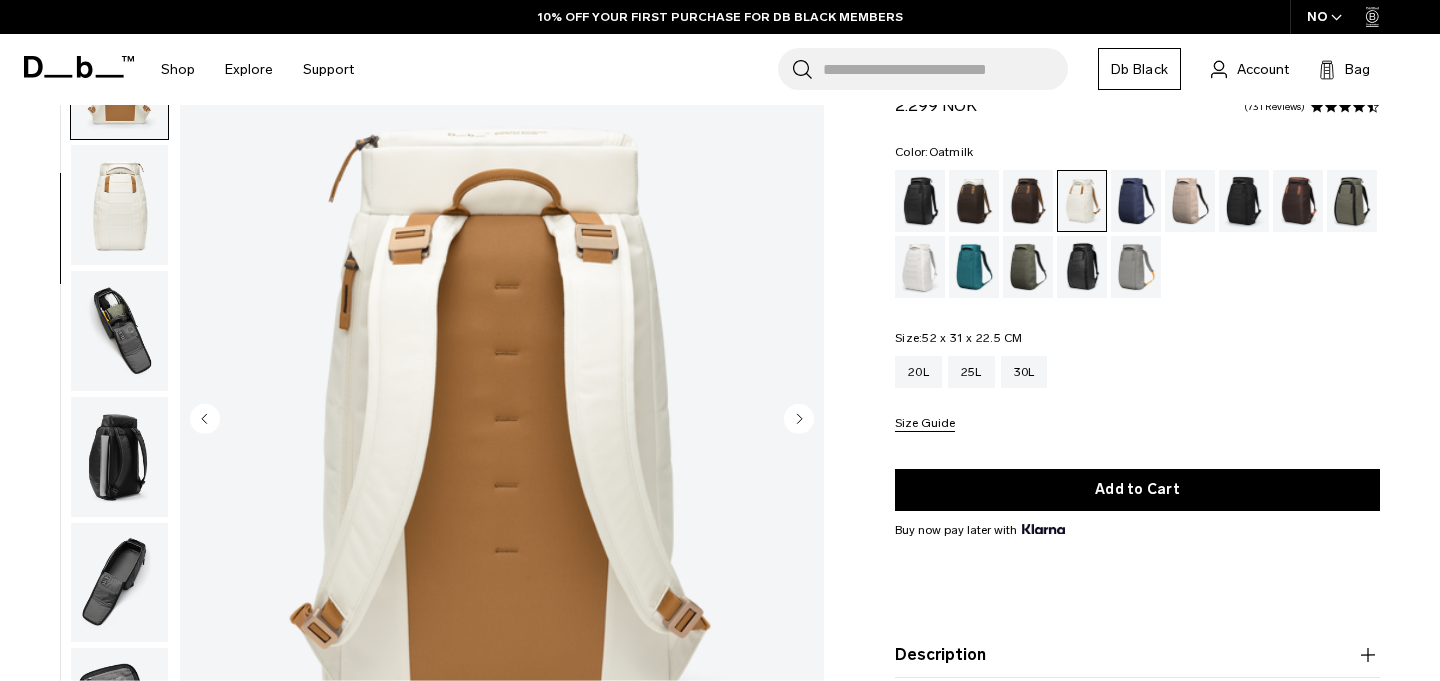 click at bounding box center [119, 205] 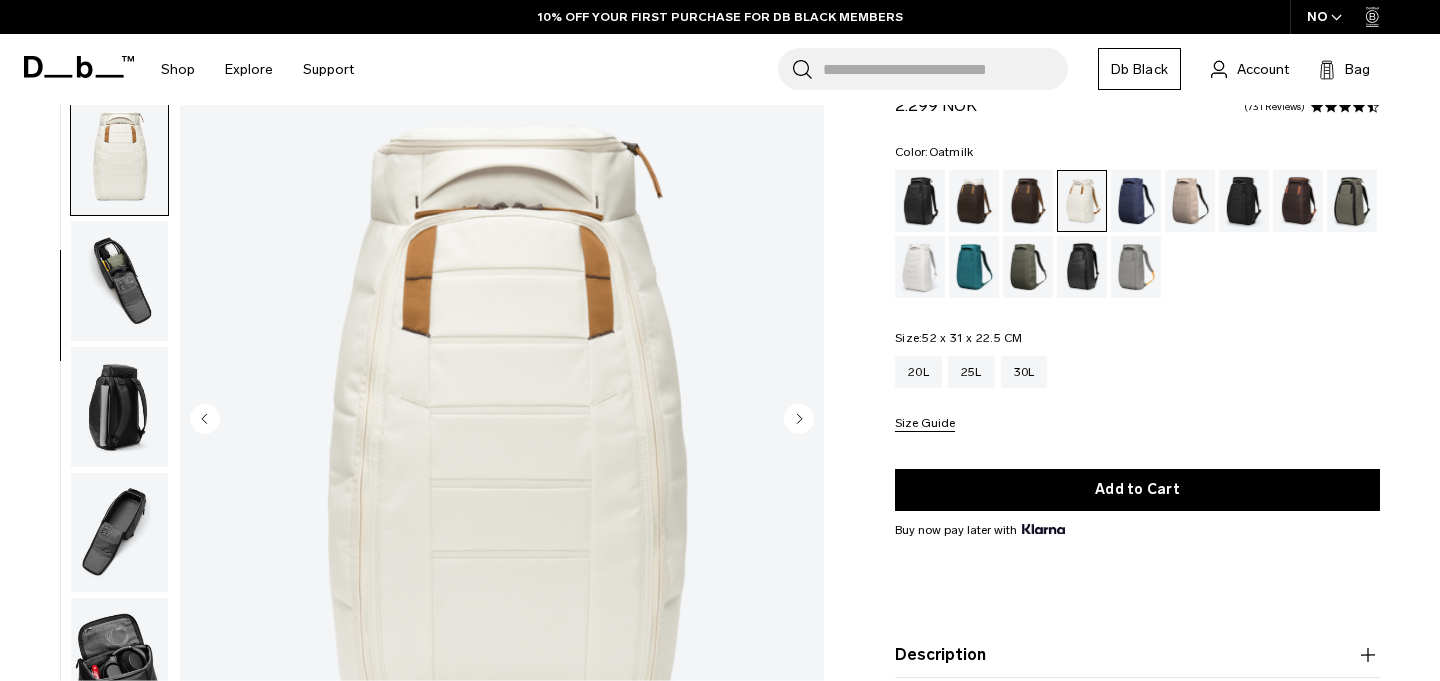 scroll, scrollTop: 0, scrollLeft: 0, axis: both 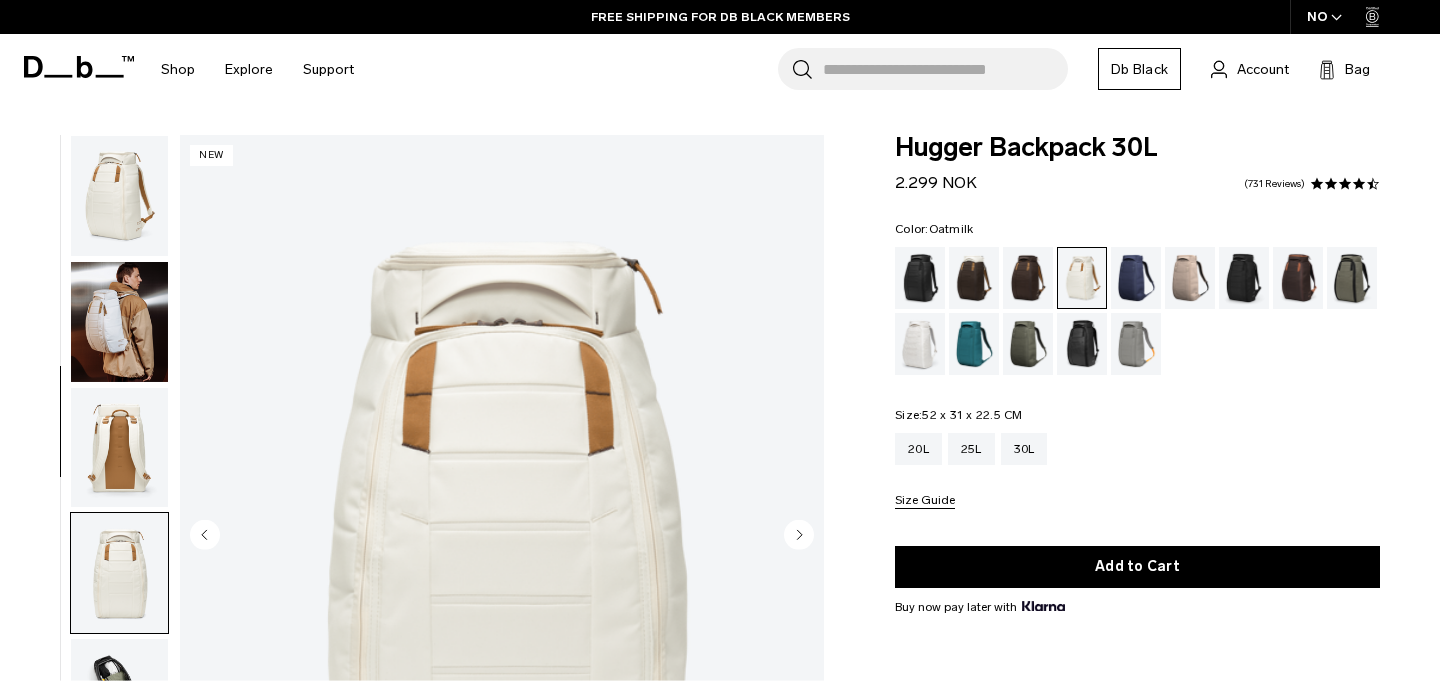 click at bounding box center (119, 196) 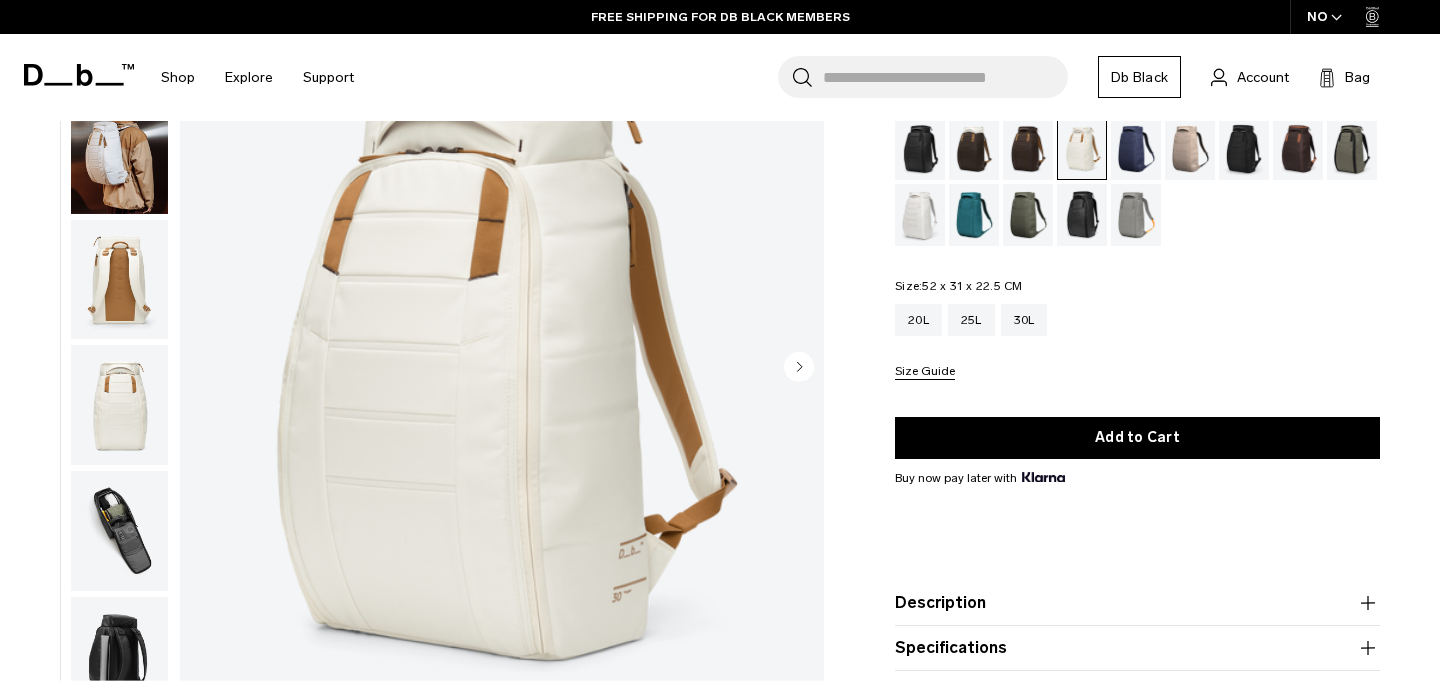 scroll, scrollTop: 166, scrollLeft: 0, axis: vertical 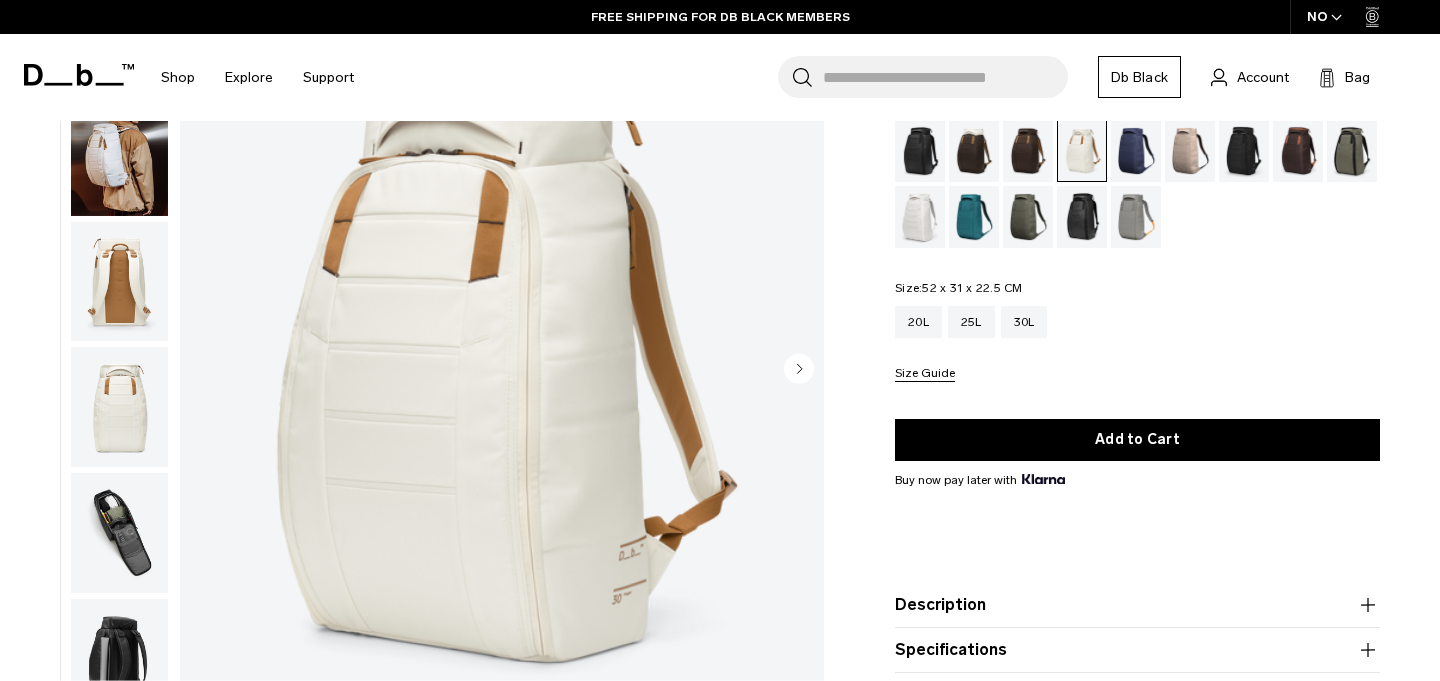 click at bounding box center (502, 371) 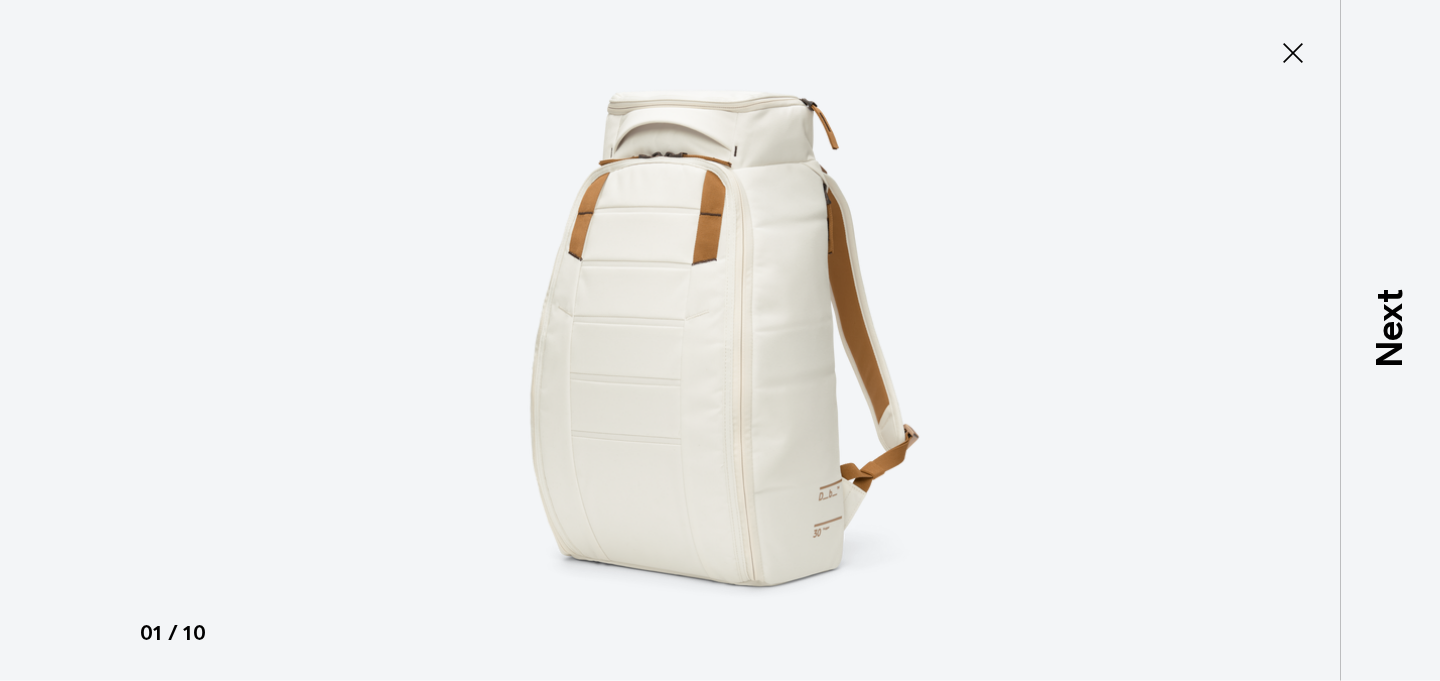 click 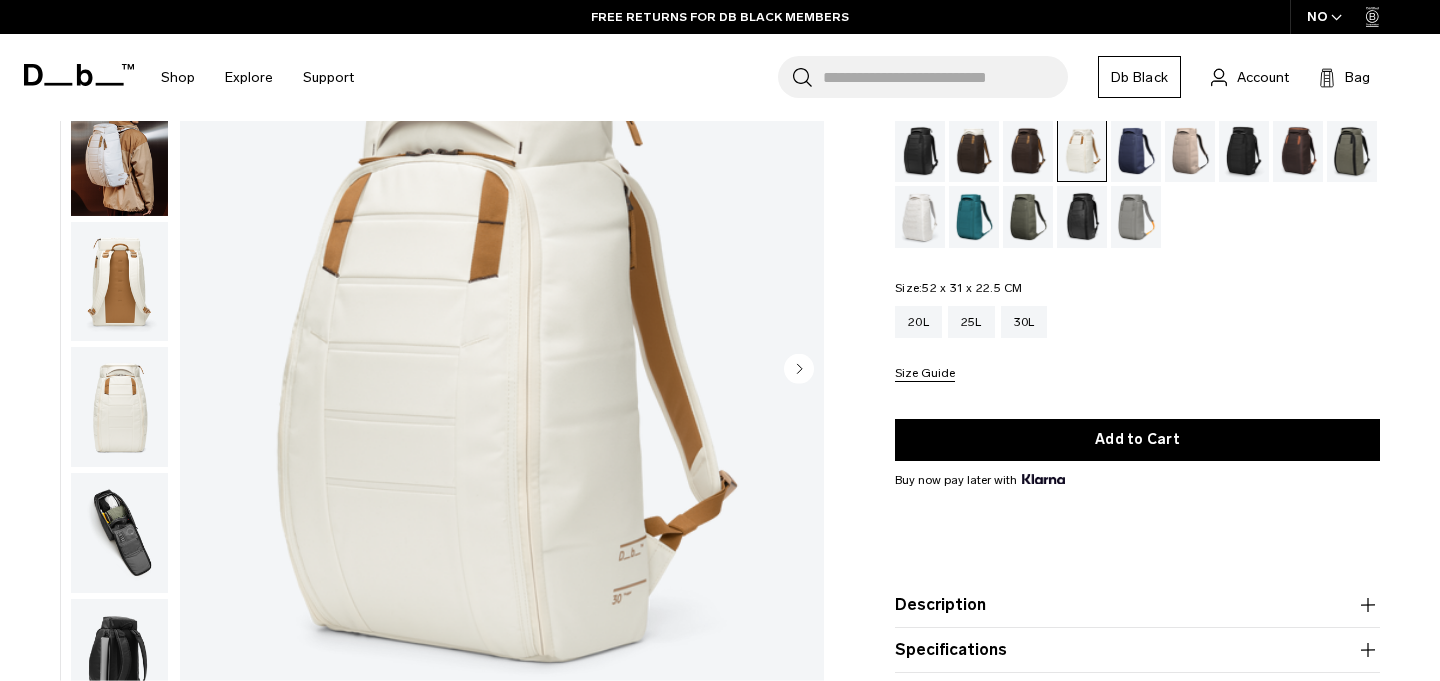click at bounding box center [1190, 151] 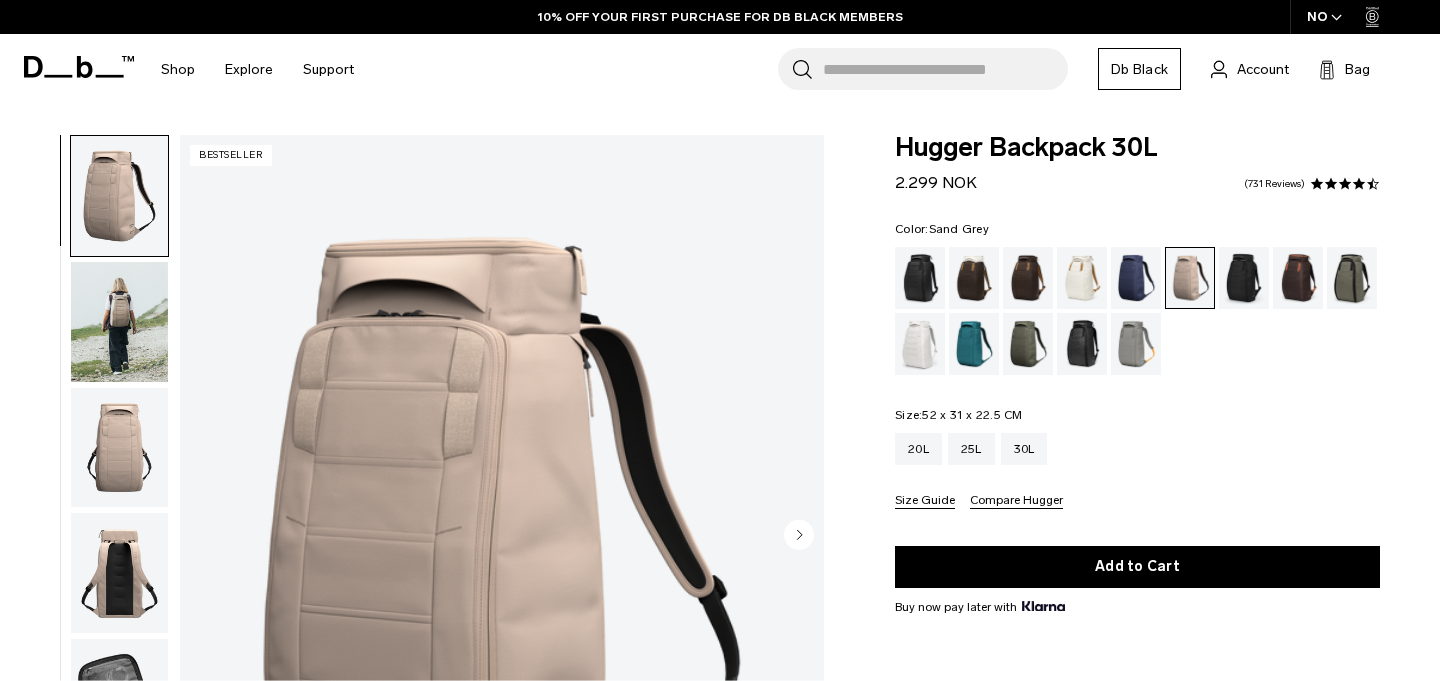 scroll, scrollTop: 0, scrollLeft: 0, axis: both 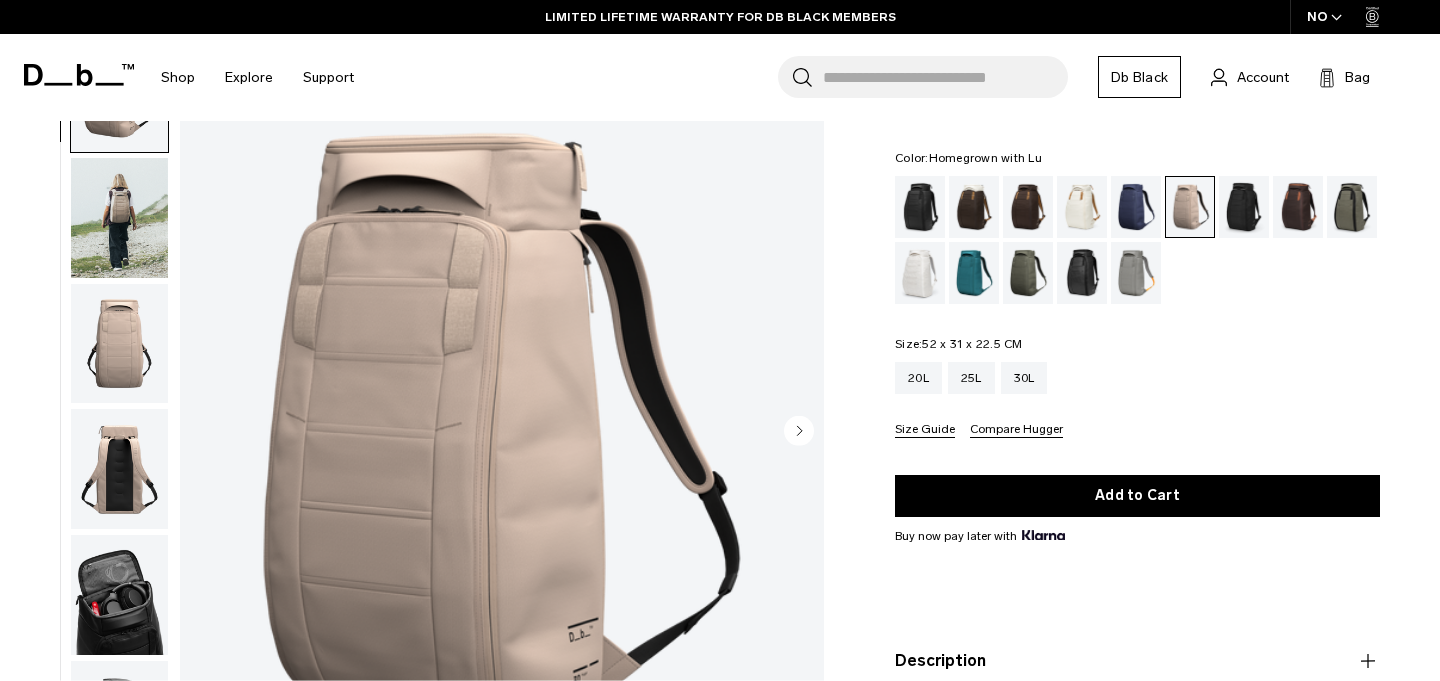 click at bounding box center (1298, 207) 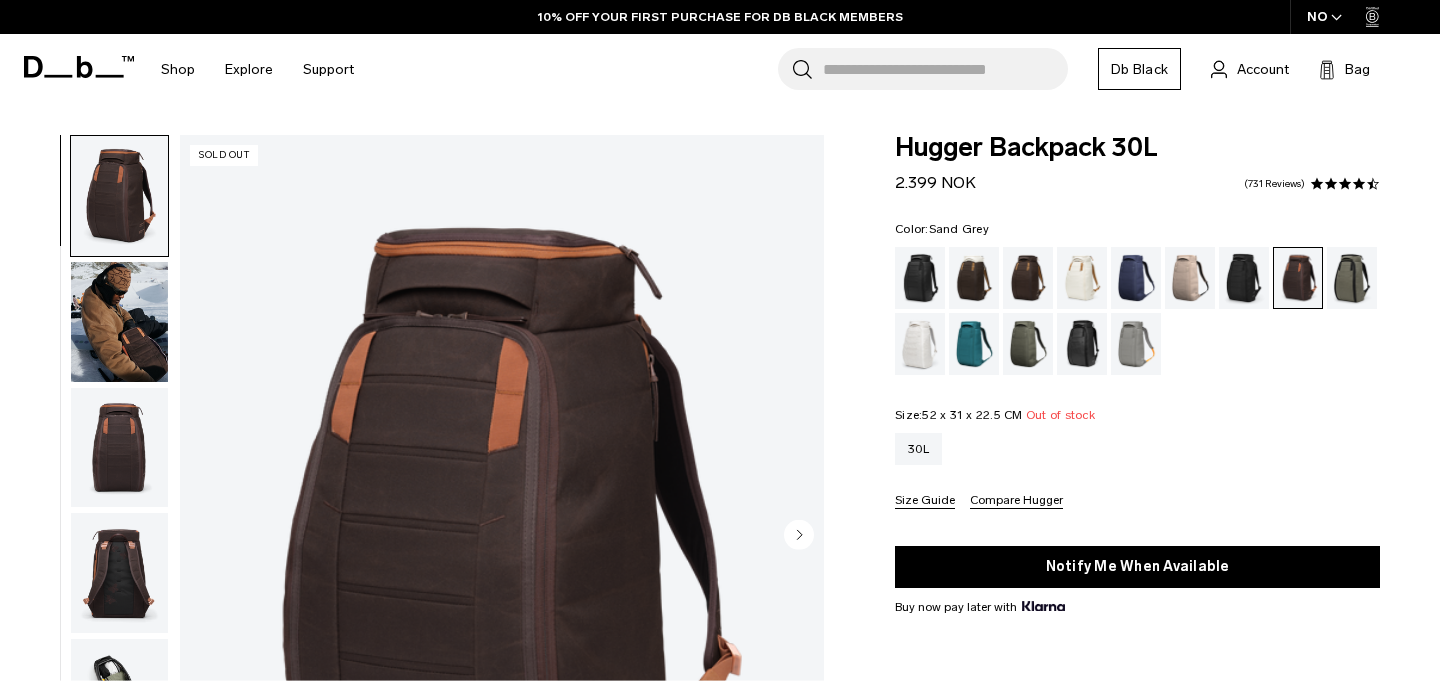 scroll, scrollTop: 188, scrollLeft: 0, axis: vertical 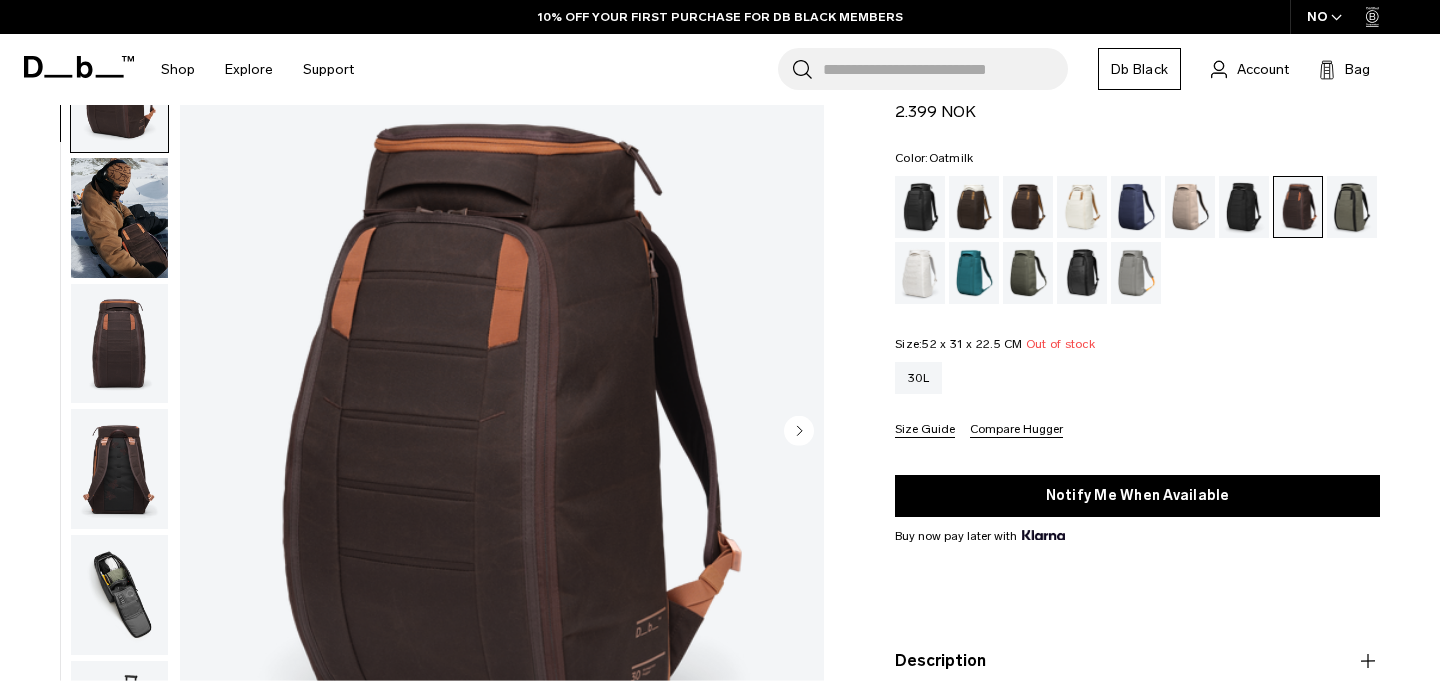click at bounding box center [1082, 207] 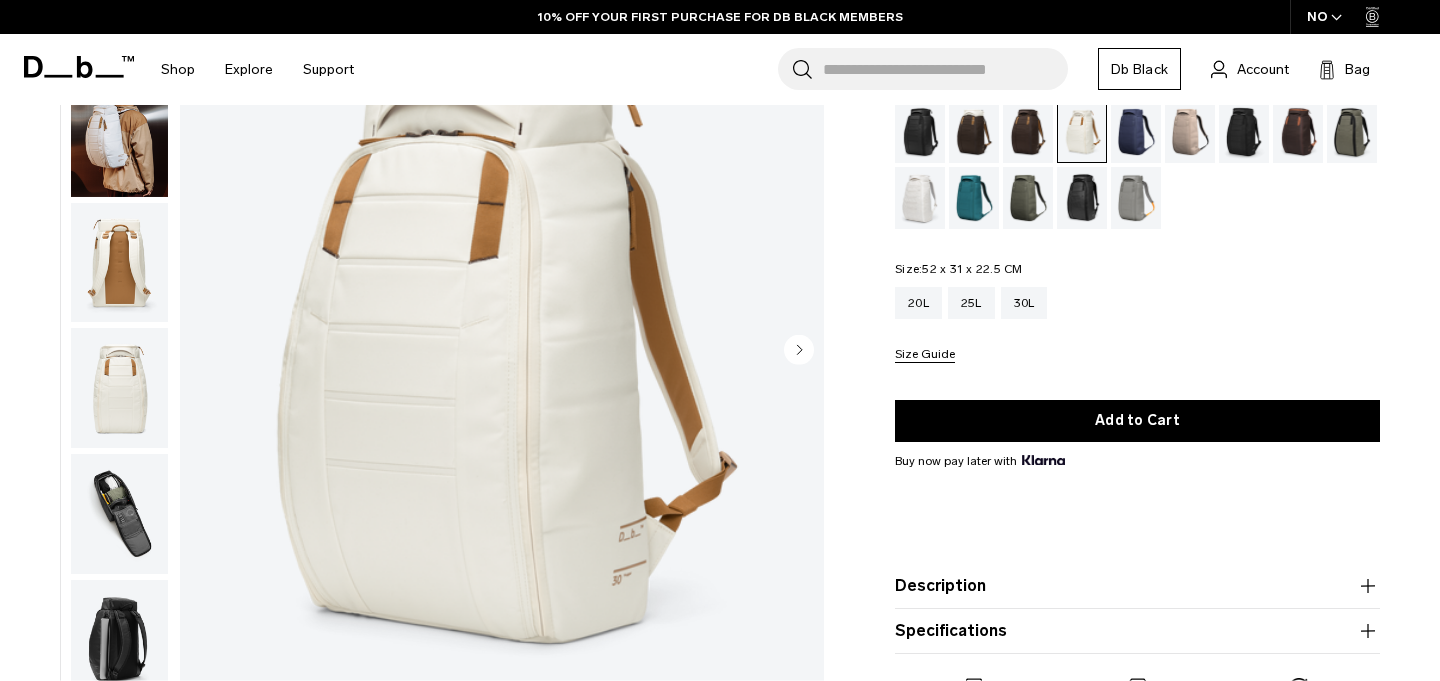 scroll, scrollTop: 146, scrollLeft: 0, axis: vertical 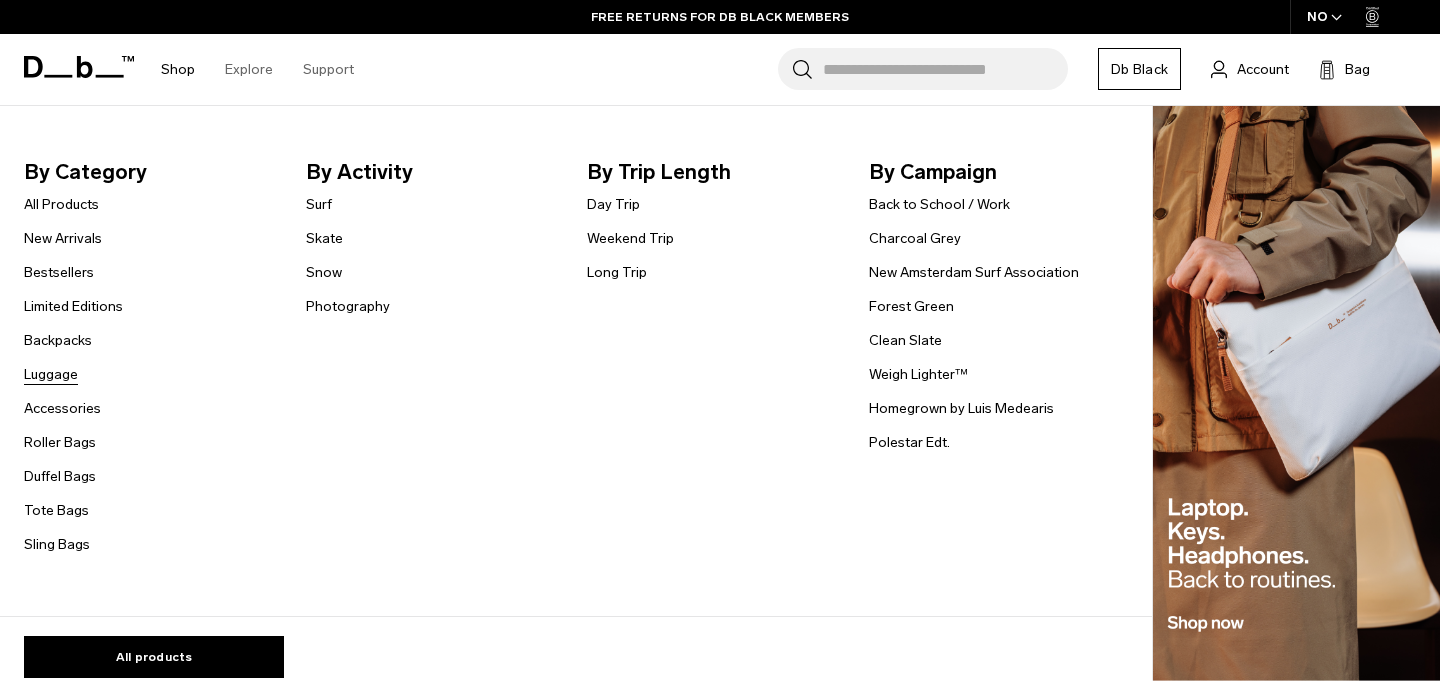 click on "Luggage" at bounding box center [51, 374] 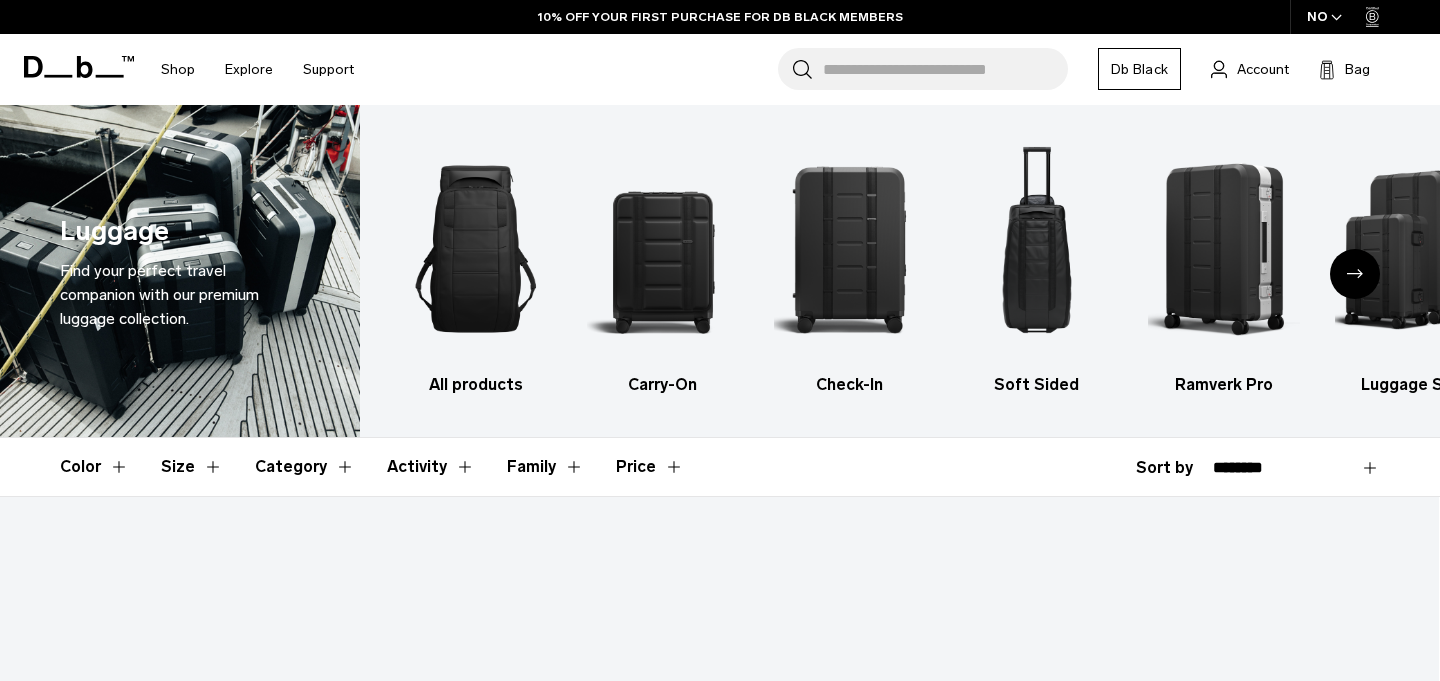 scroll, scrollTop: 331, scrollLeft: 0, axis: vertical 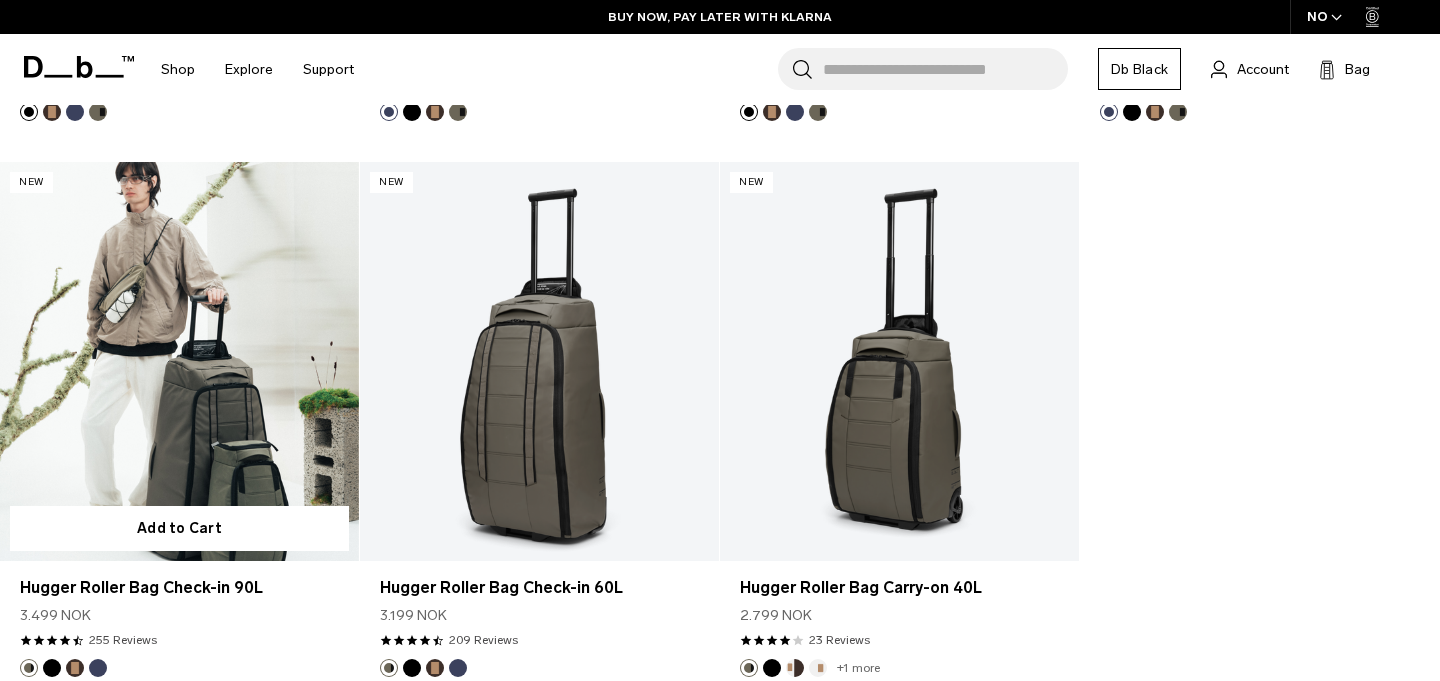click at bounding box center [179, 361] 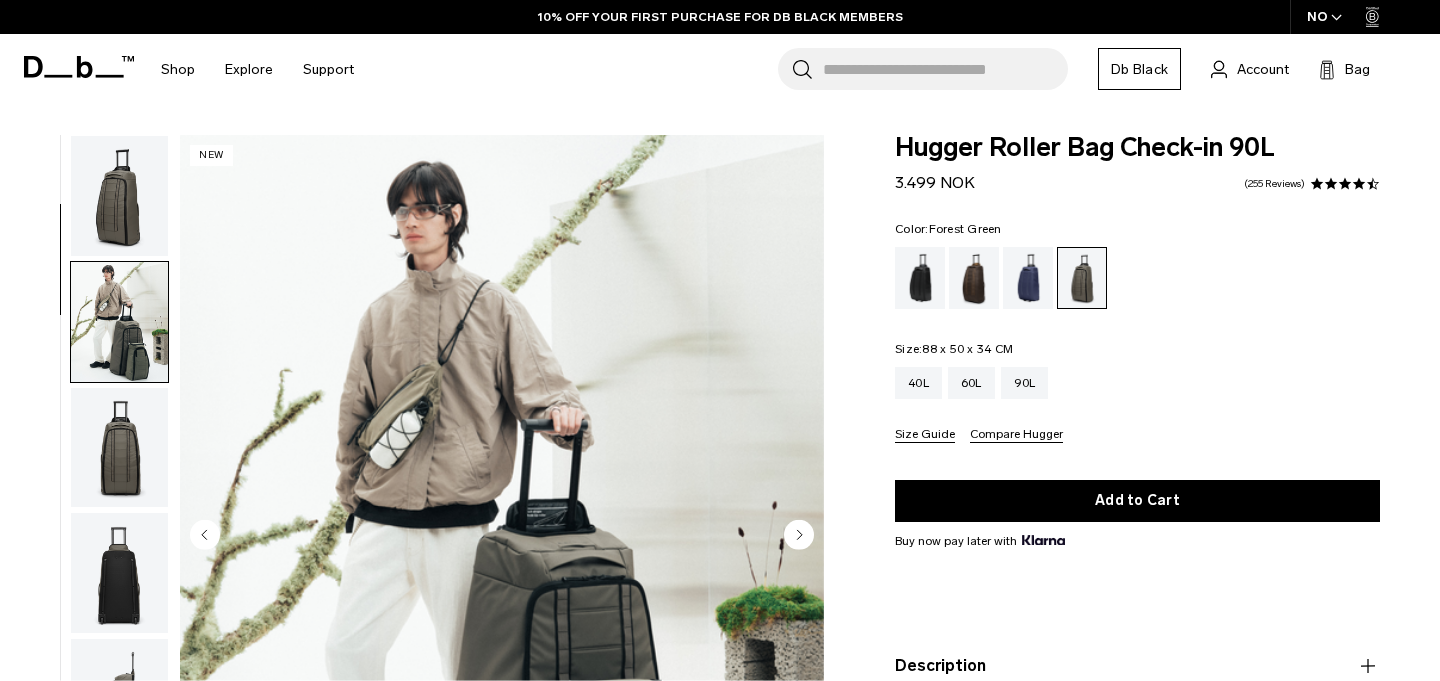 scroll, scrollTop: 178, scrollLeft: 0, axis: vertical 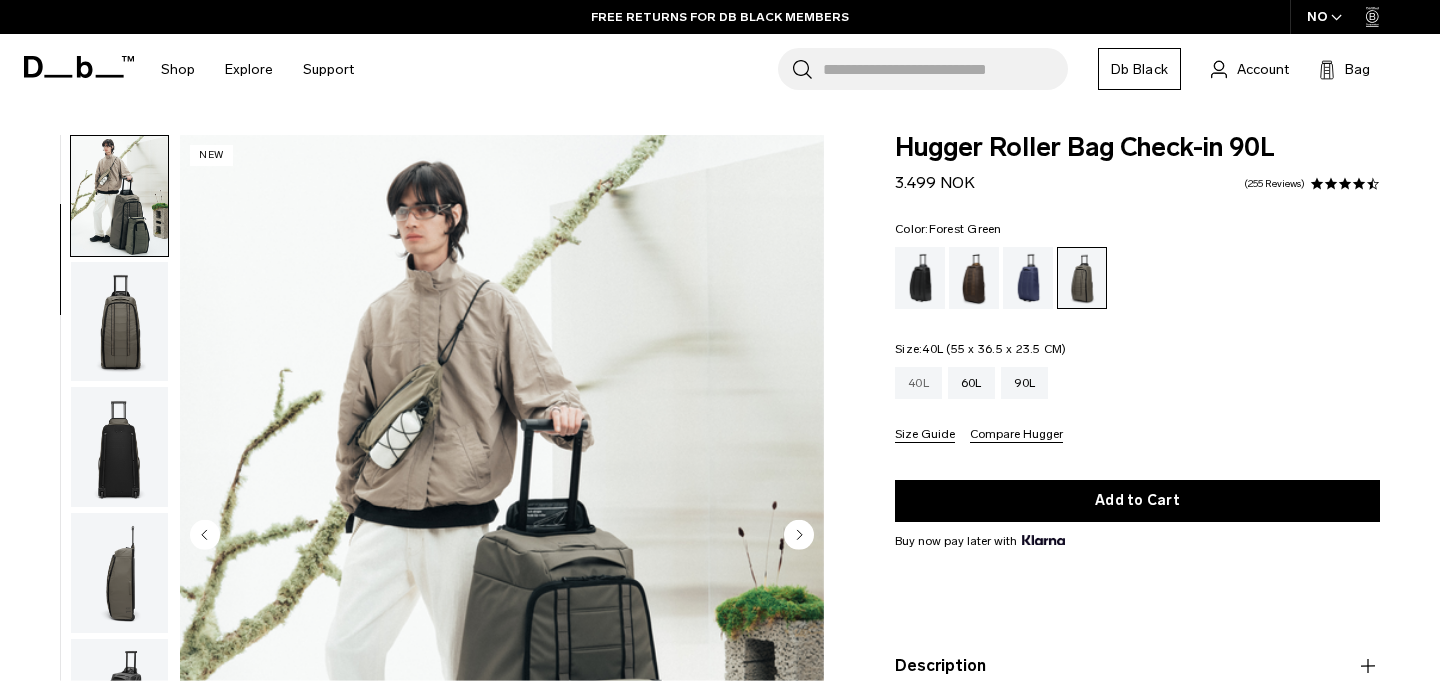 click on "40L" at bounding box center (918, 383) 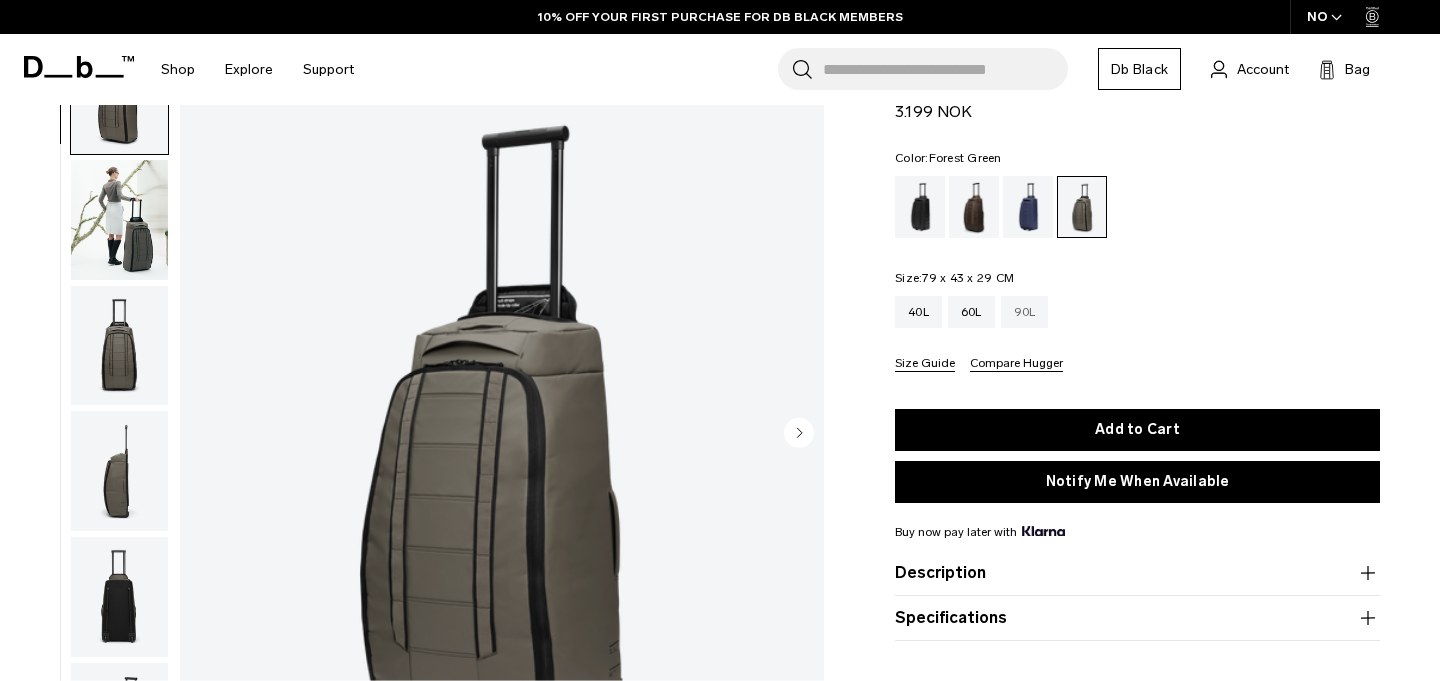 scroll, scrollTop: 102, scrollLeft: 0, axis: vertical 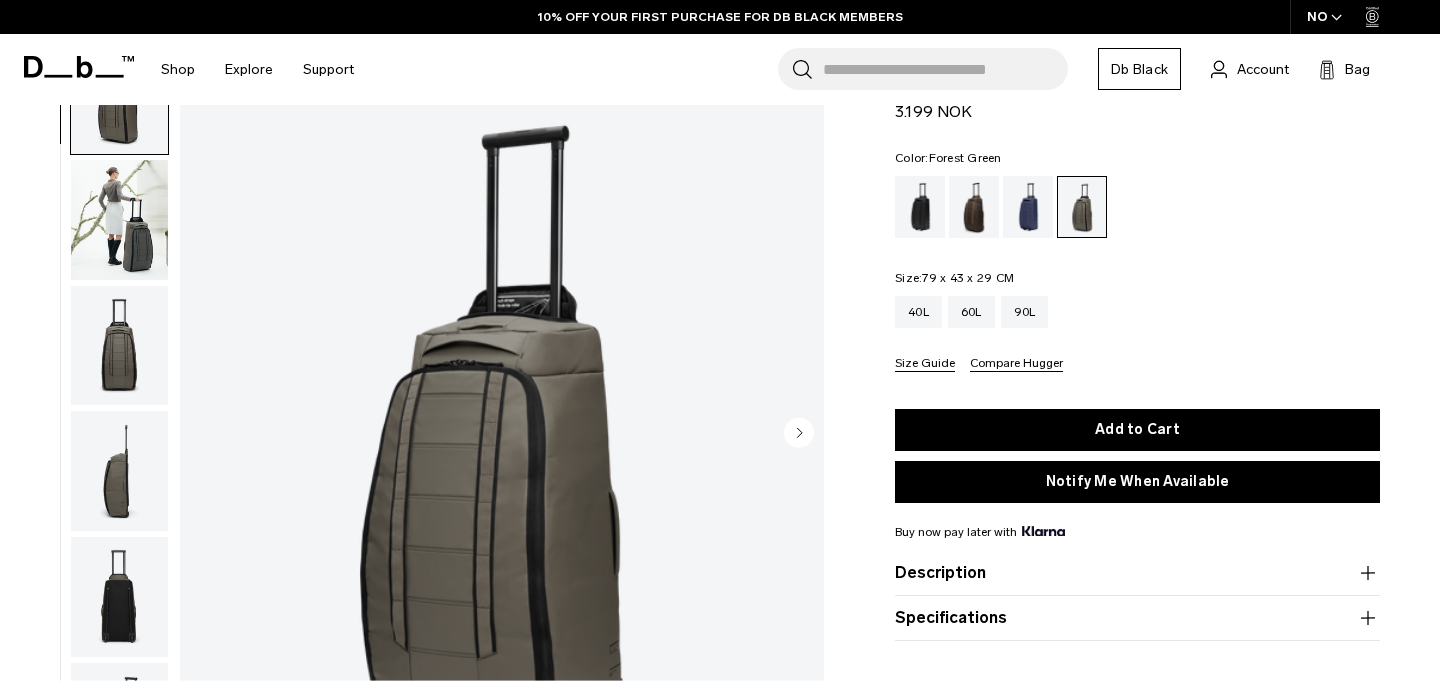 click at bounding box center (119, 220) 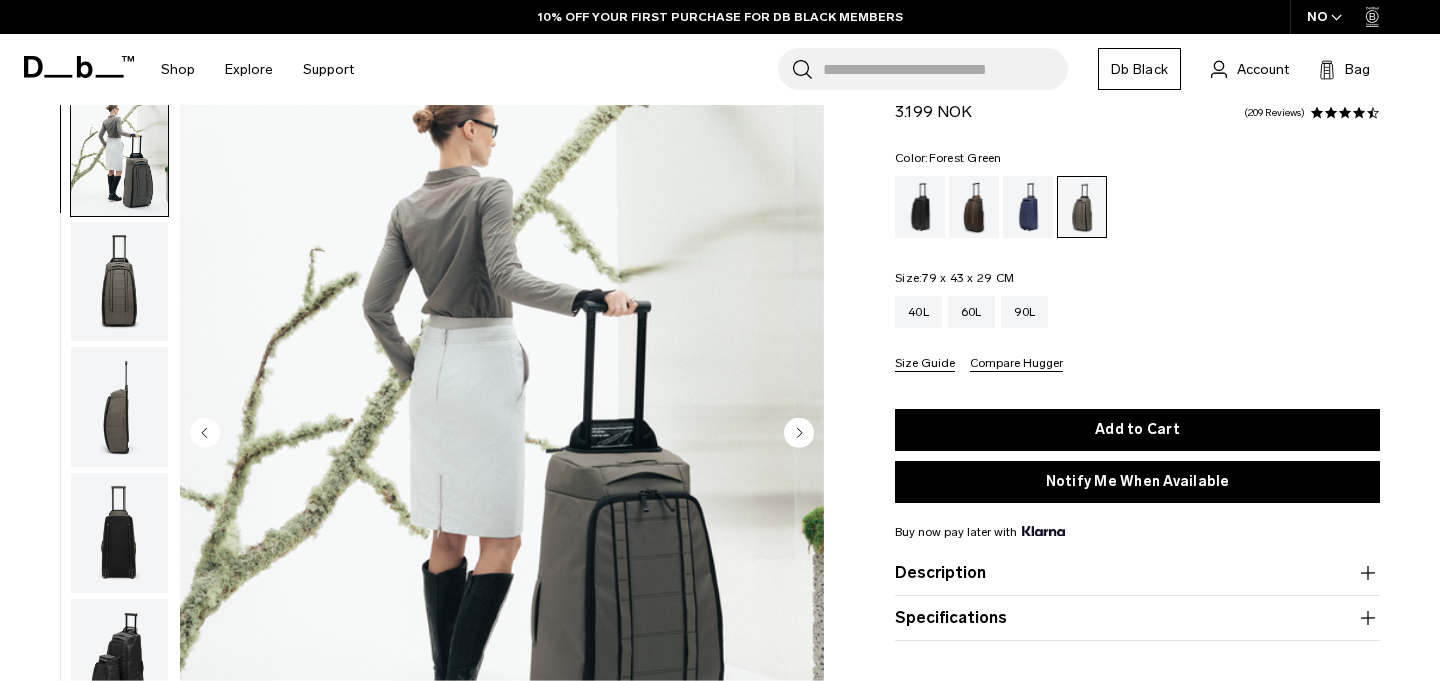 scroll, scrollTop: 126, scrollLeft: 0, axis: vertical 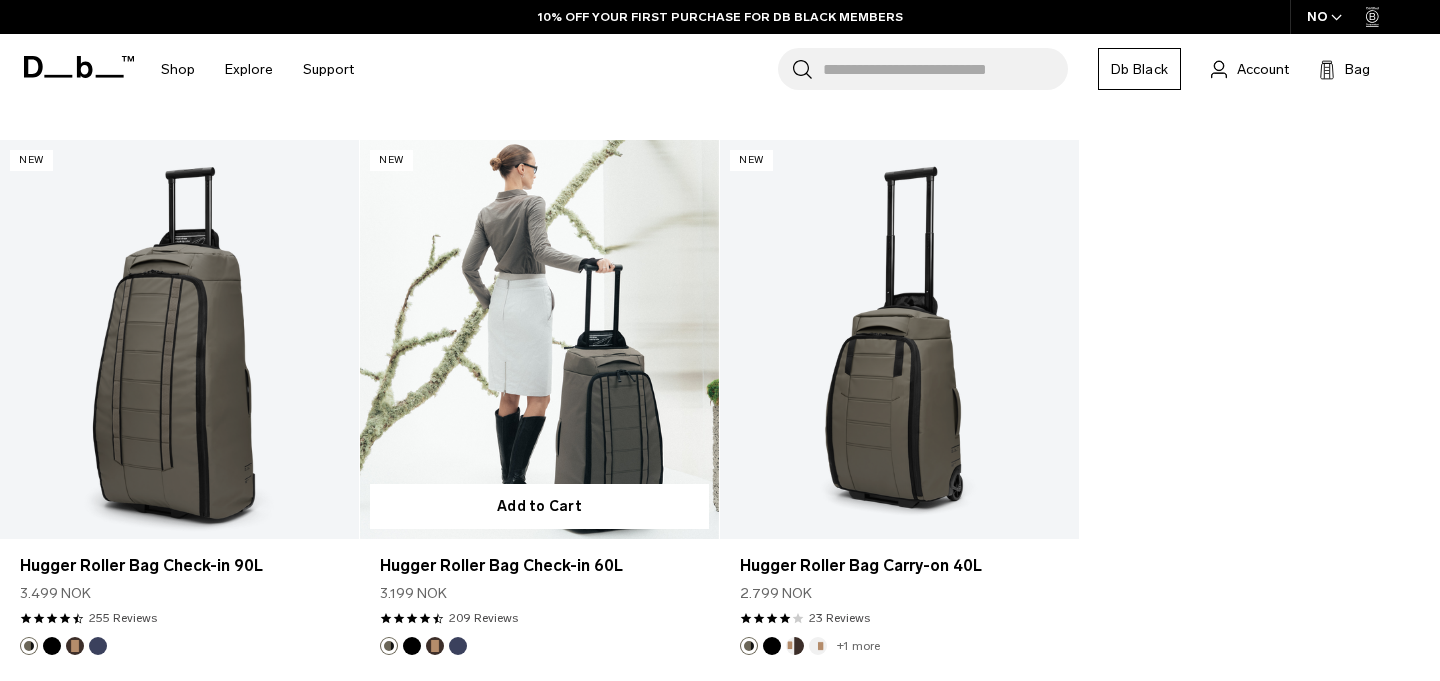 click at bounding box center [539, 339] 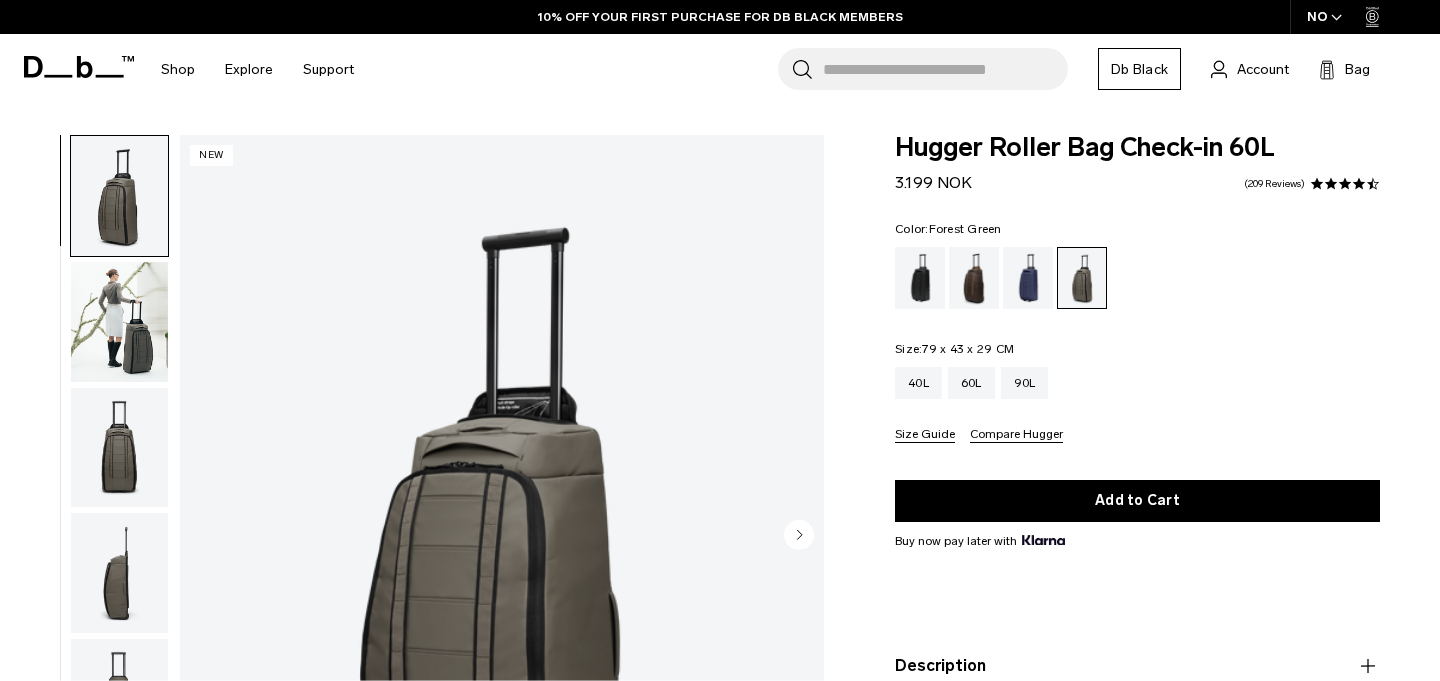 scroll, scrollTop: 163, scrollLeft: 0, axis: vertical 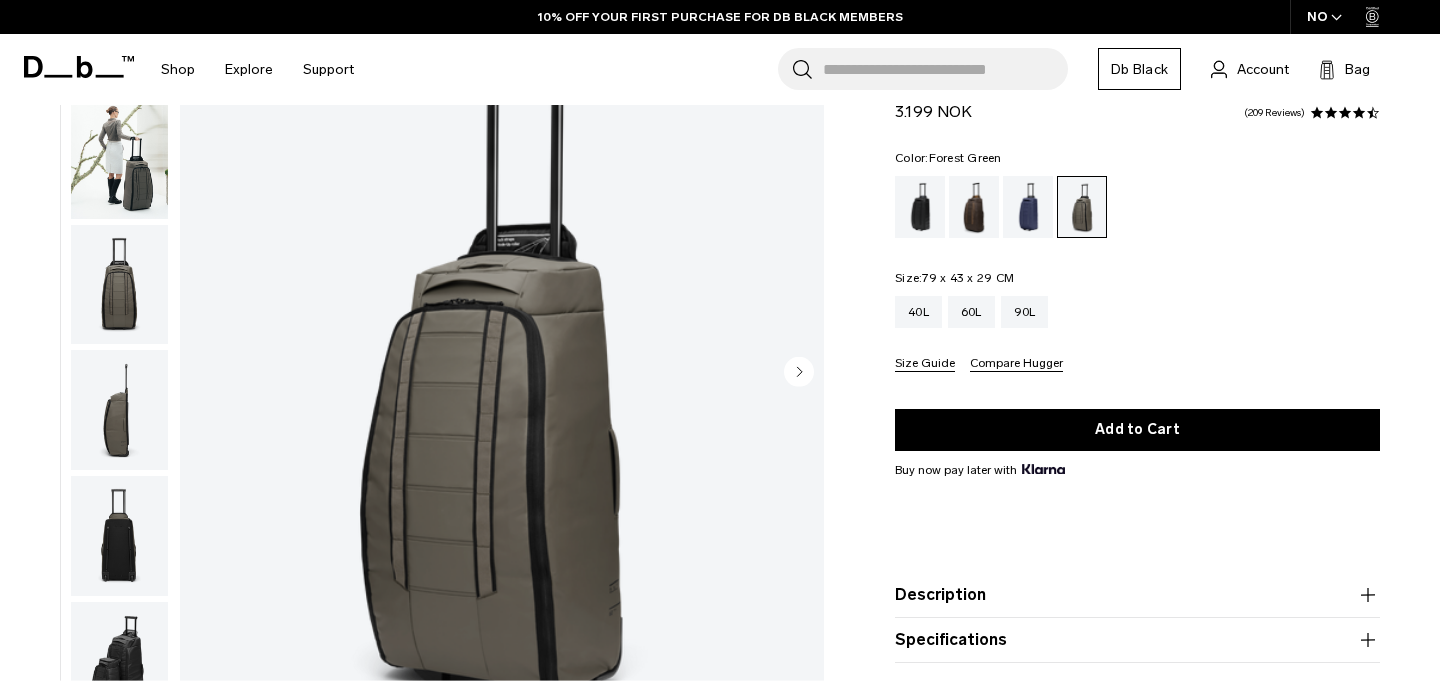 click at bounding box center [119, 536] 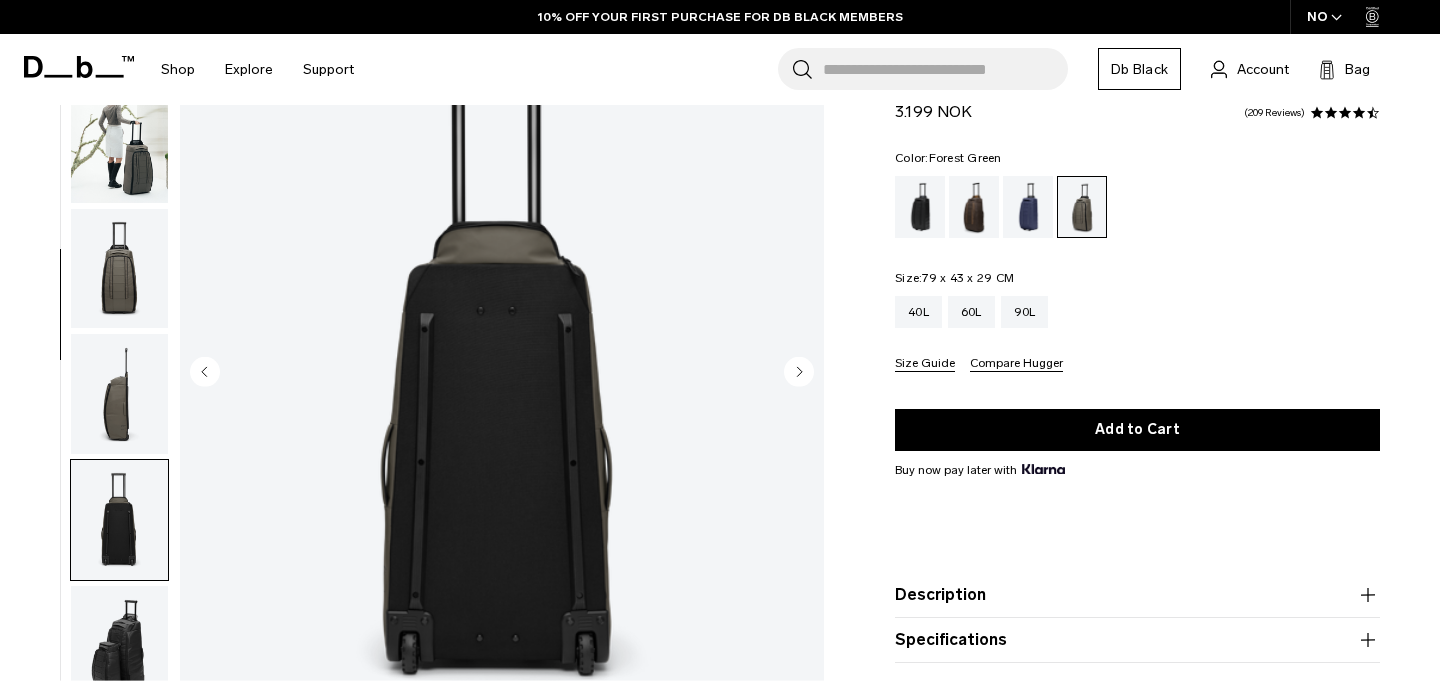 scroll, scrollTop: 151, scrollLeft: 0, axis: vertical 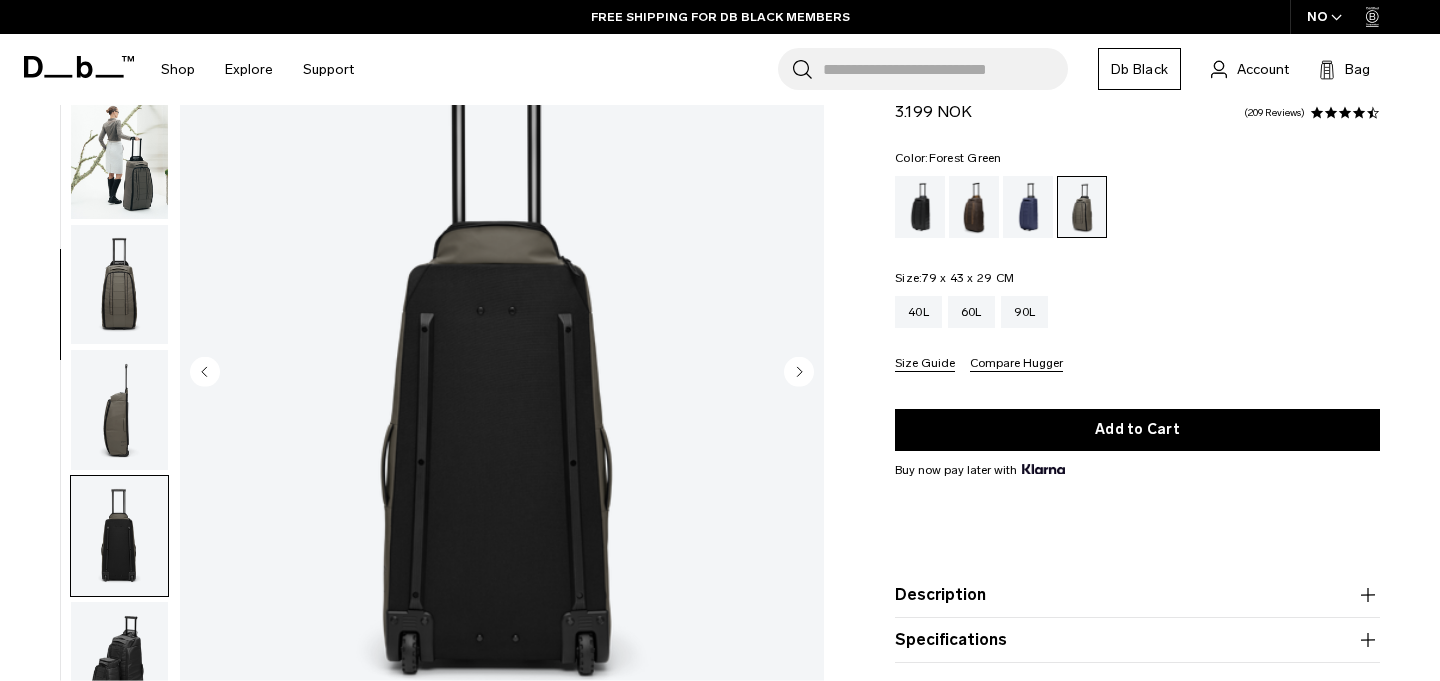 click at bounding box center [119, 159] 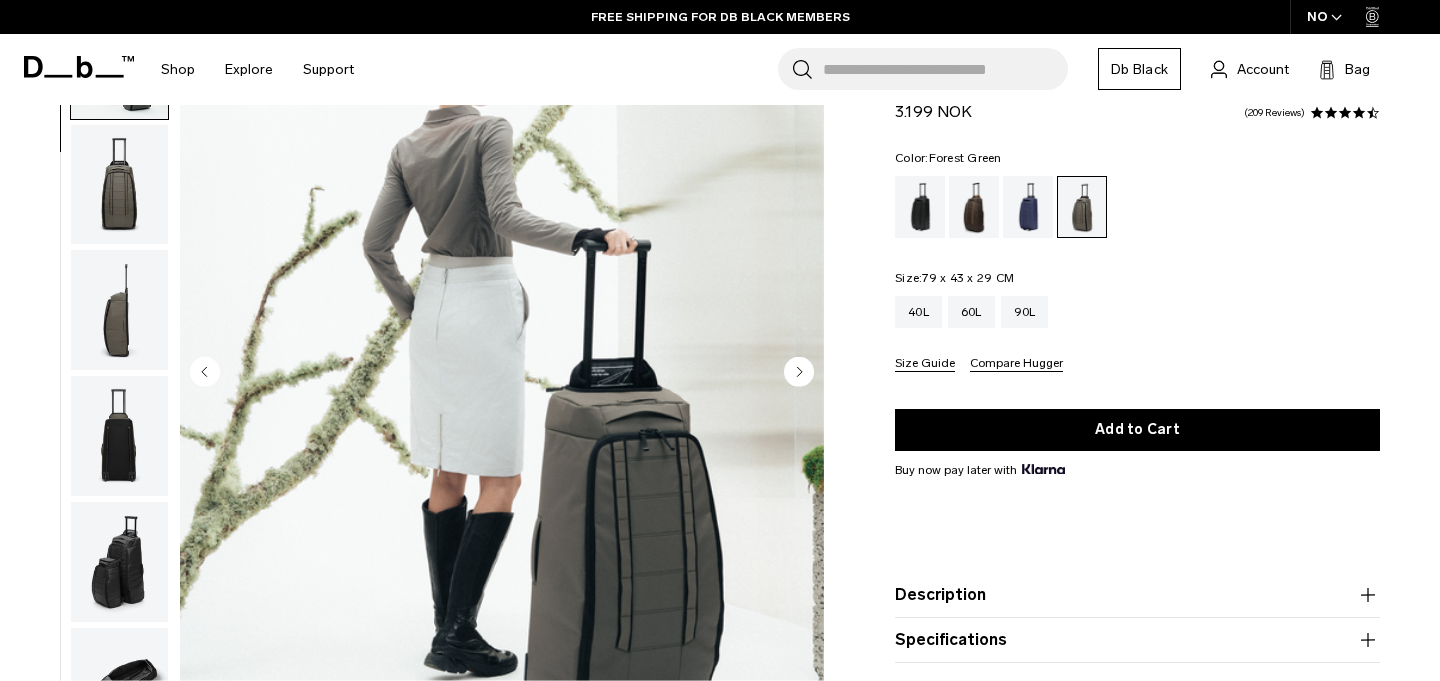 scroll, scrollTop: 126, scrollLeft: 0, axis: vertical 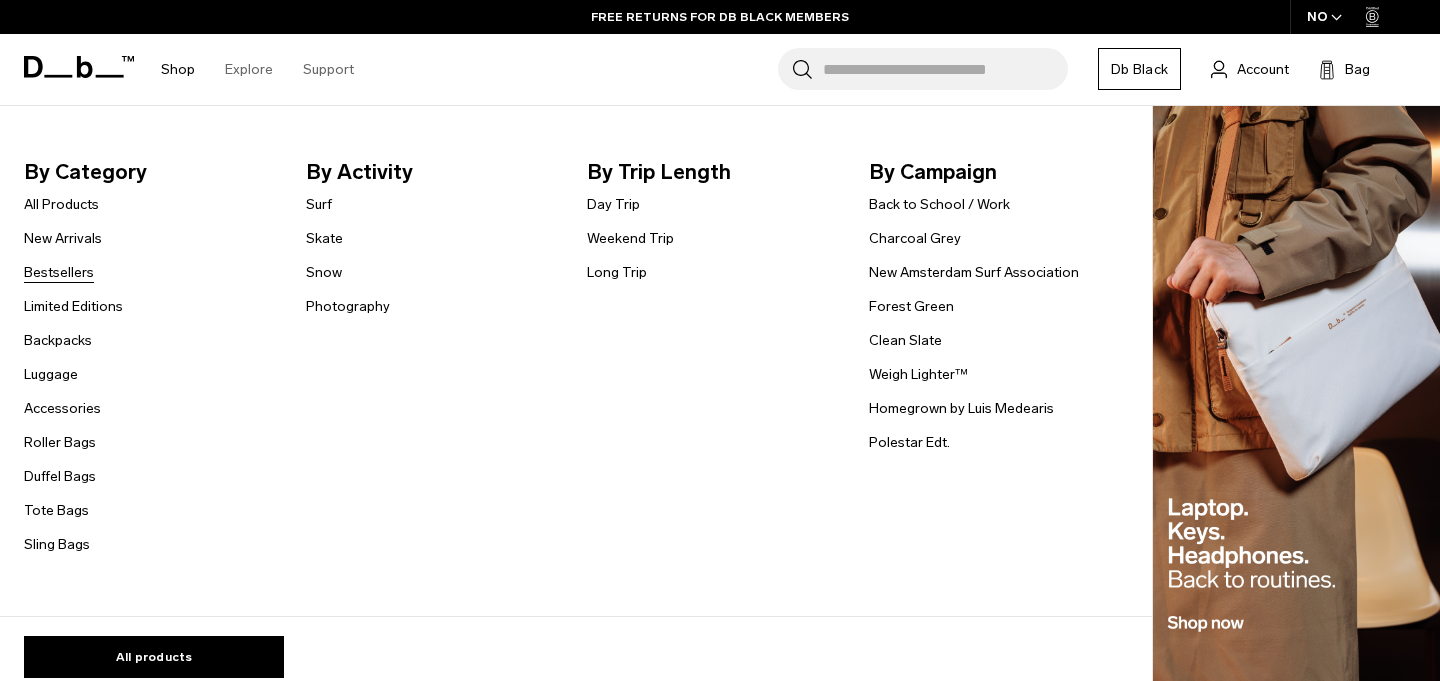 click on "Bestsellers" at bounding box center [59, 272] 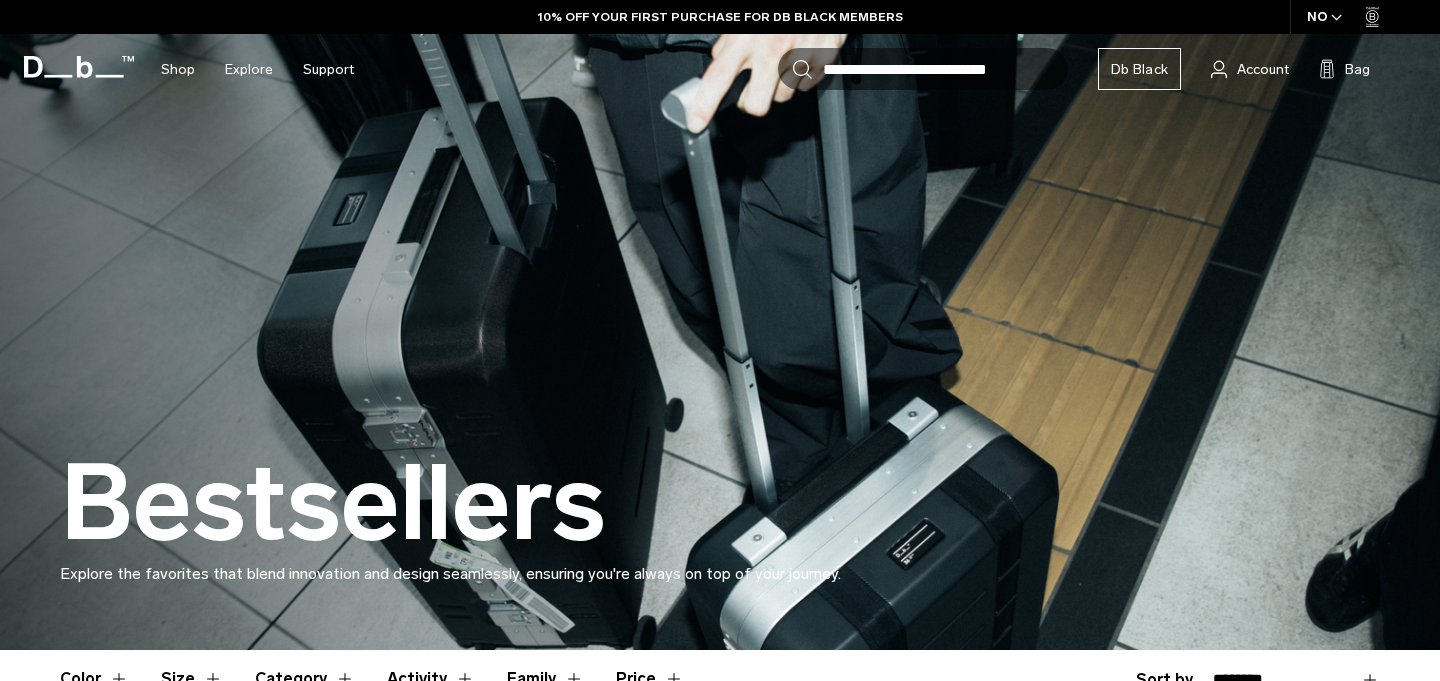 scroll, scrollTop: 691, scrollLeft: 0, axis: vertical 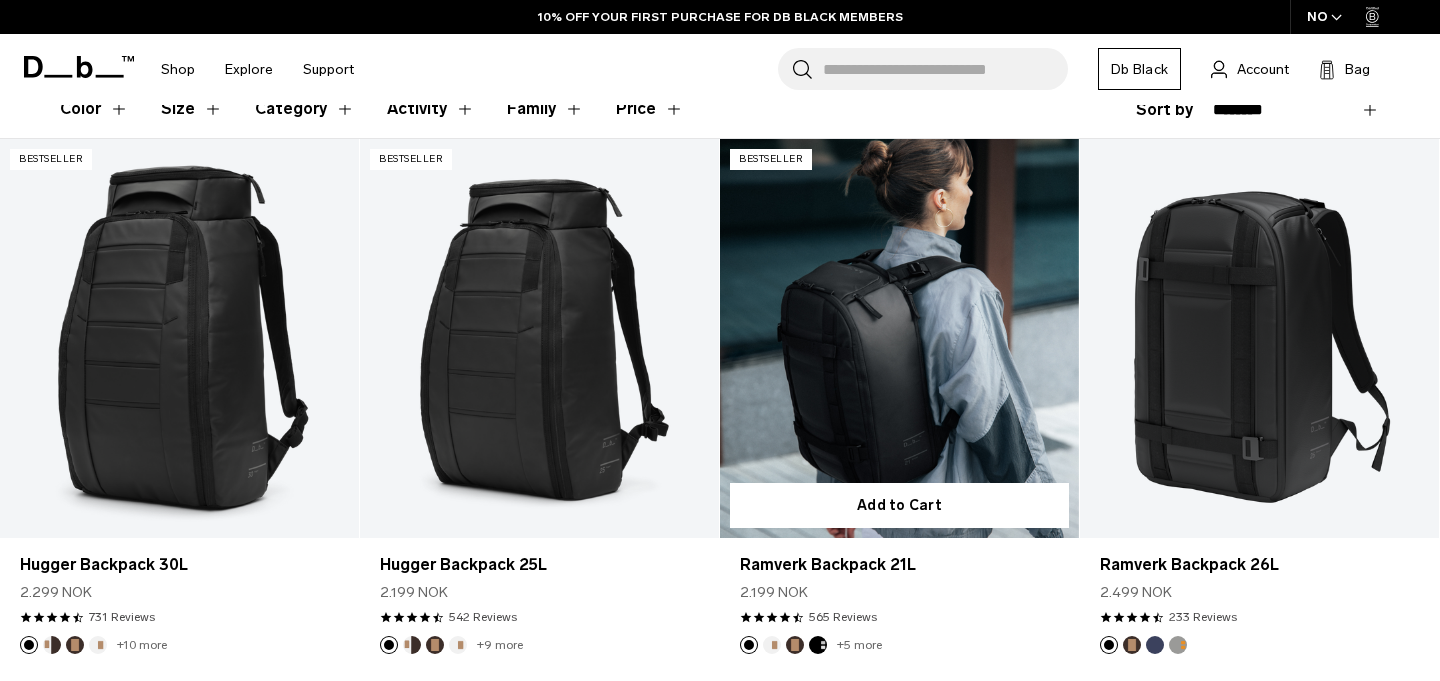 click at bounding box center [899, 338] 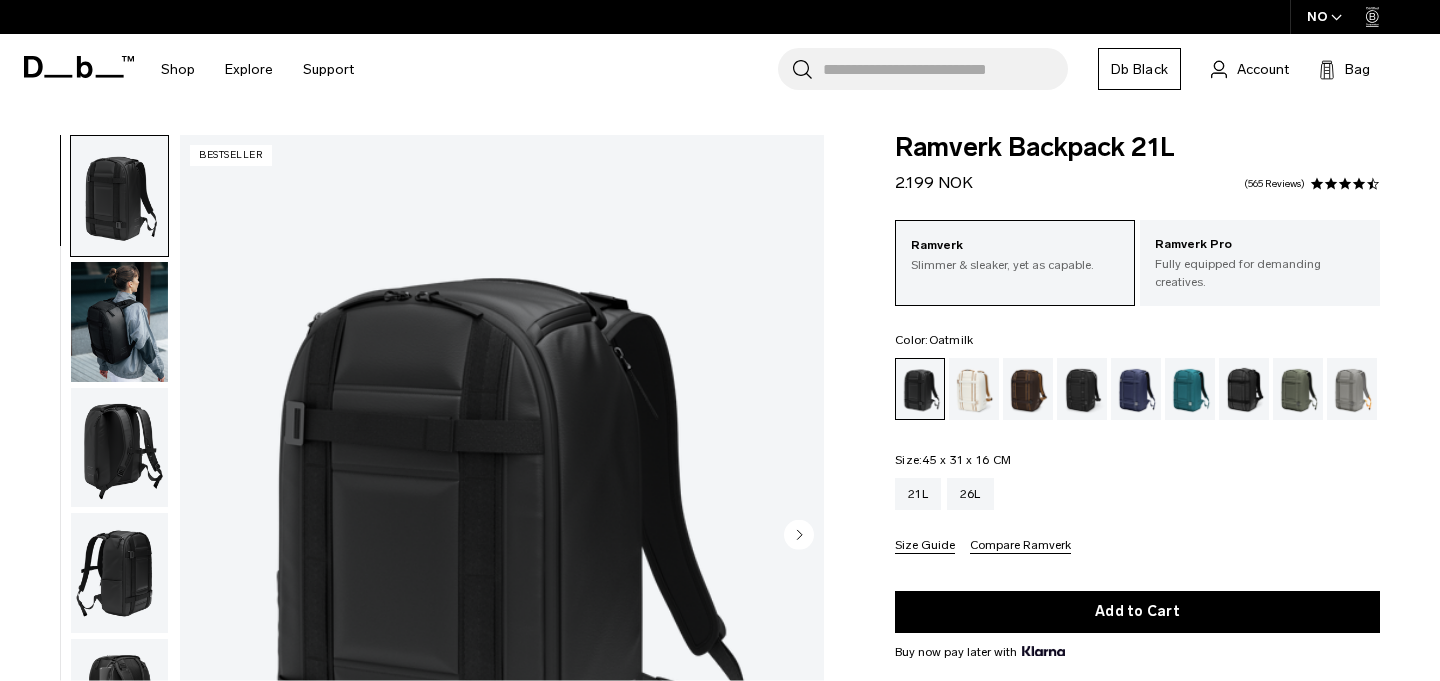 click at bounding box center [974, 389] 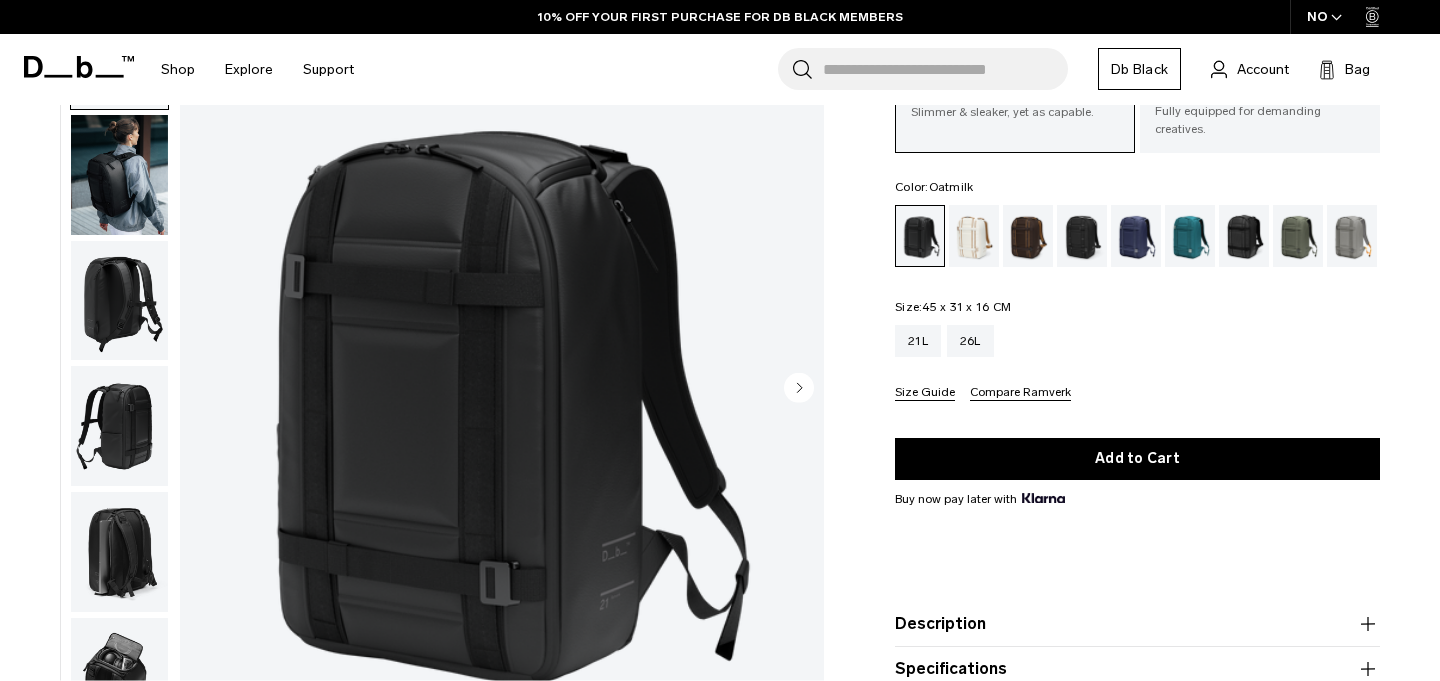 scroll, scrollTop: 153, scrollLeft: 0, axis: vertical 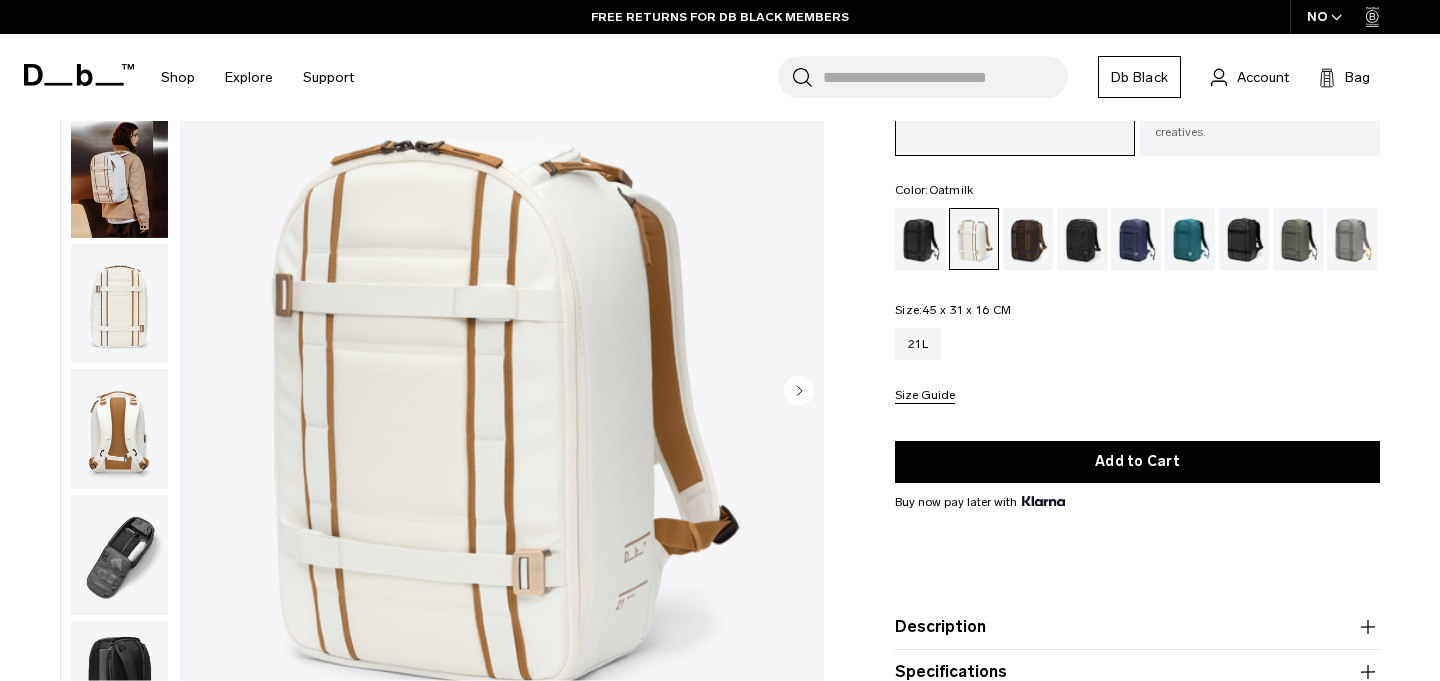 click at bounding box center [502, 393] 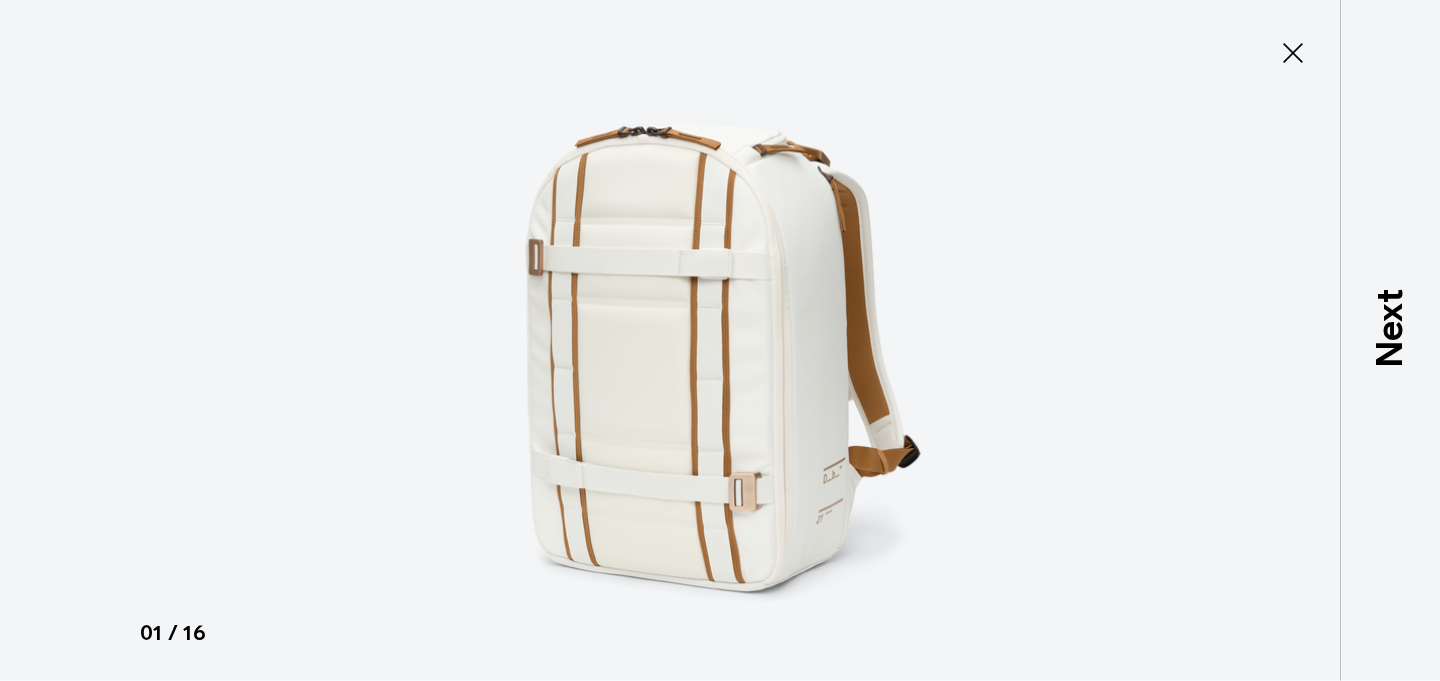 click 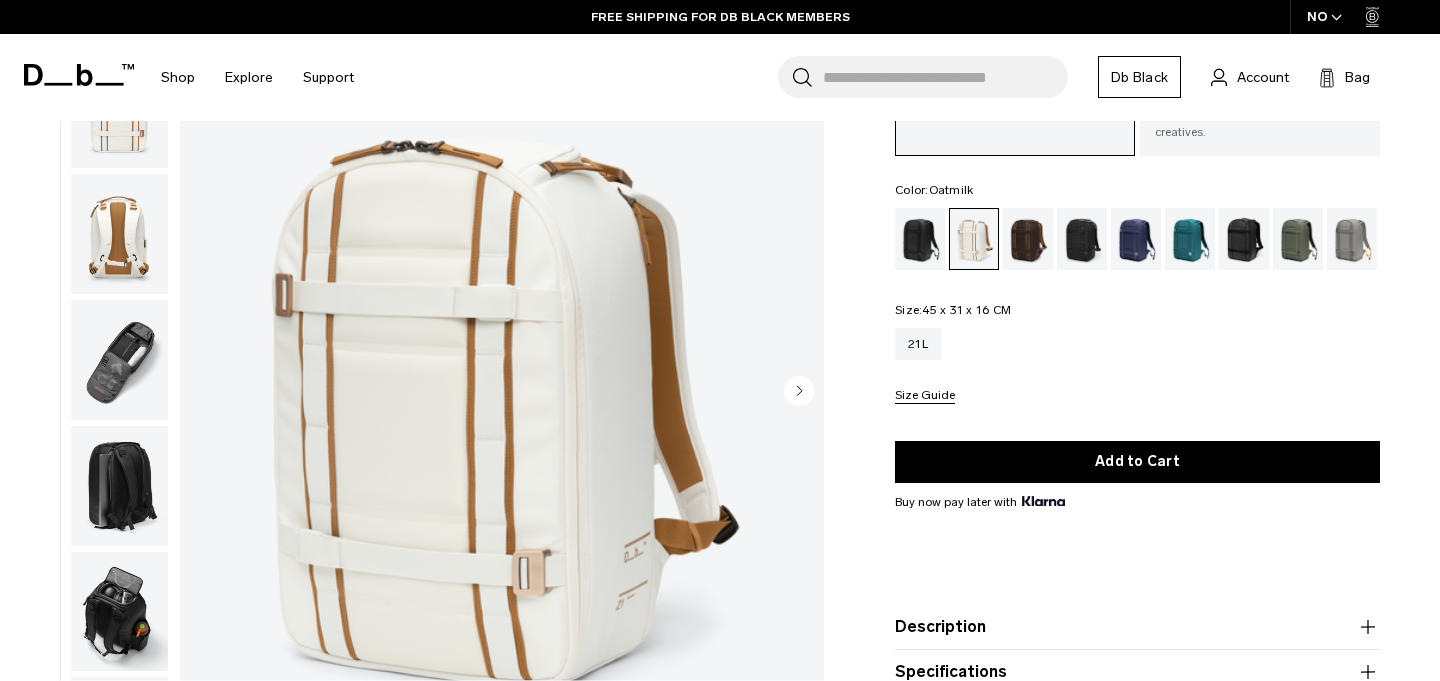 click at bounding box center (119, 360) 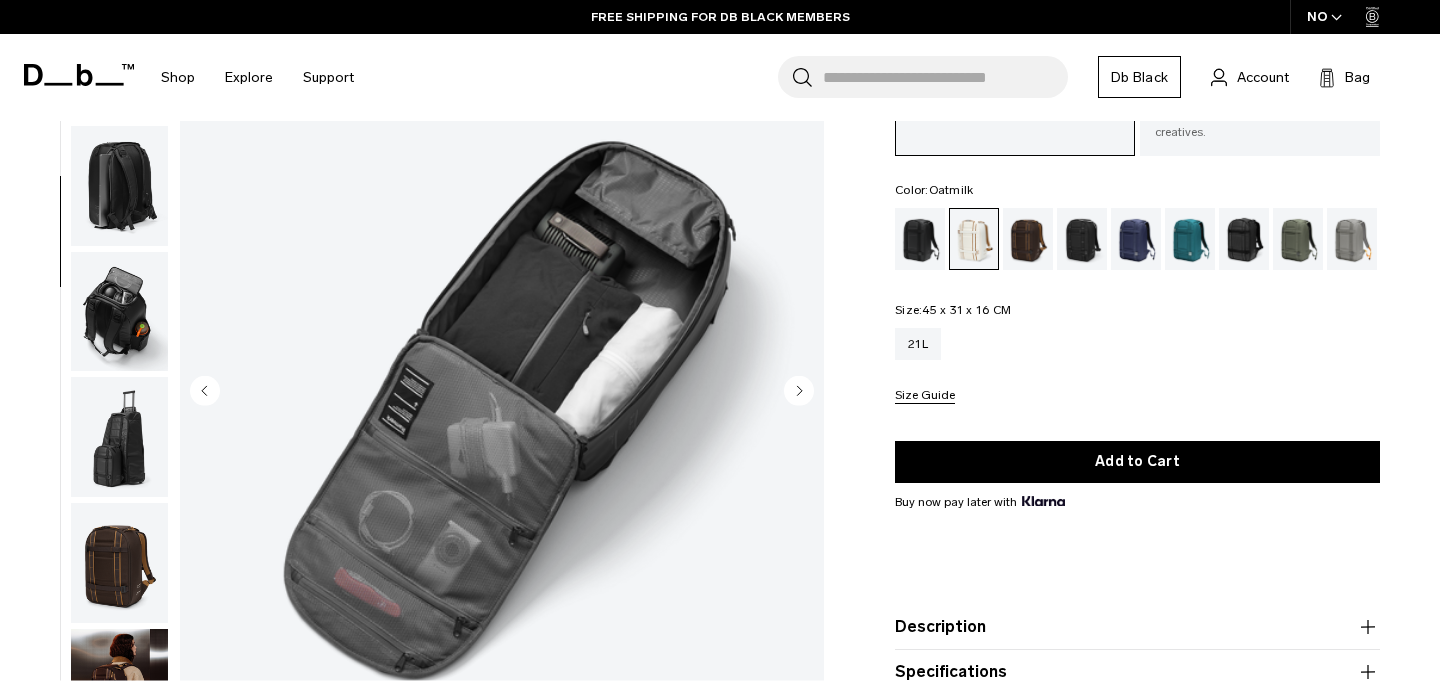 scroll, scrollTop: 503, scrollLeft: 0, axis: vertical 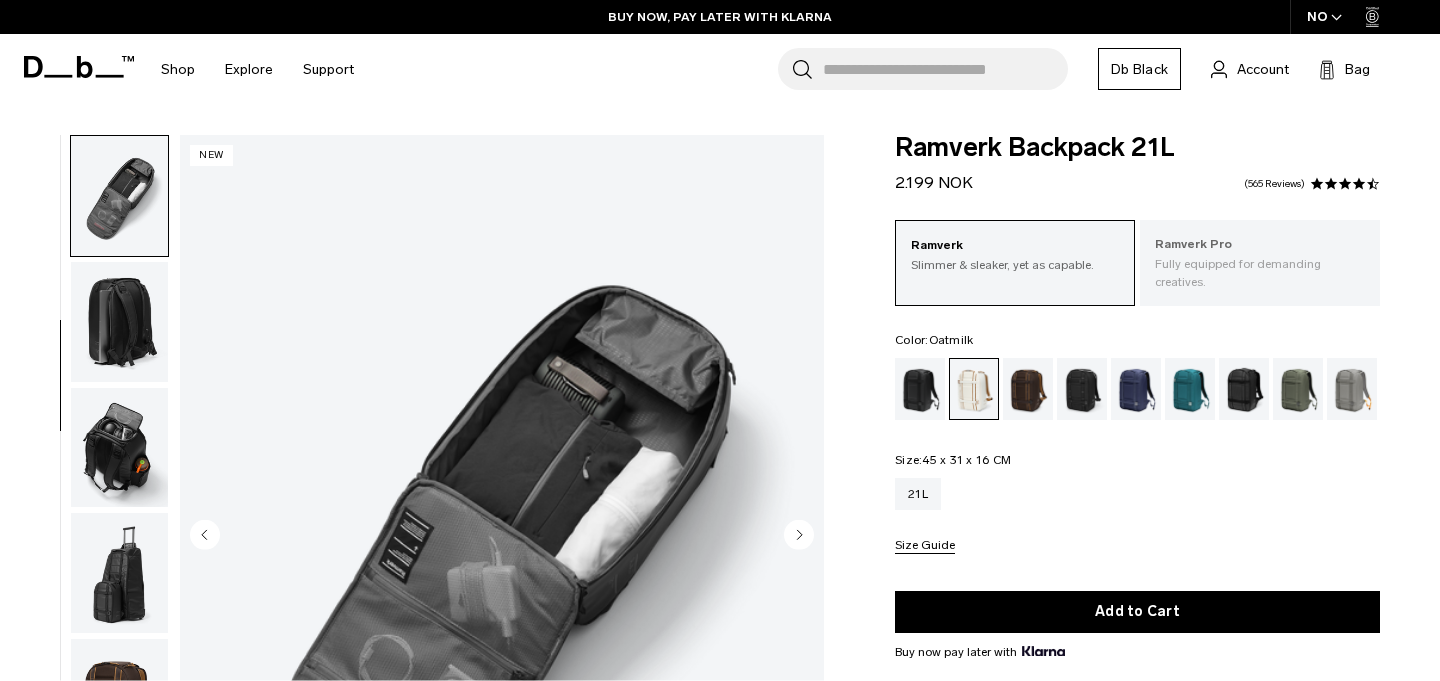 click on "Ramverk Pro
Fully equipped for demanding creatives." at bounding box center [1260, 263] 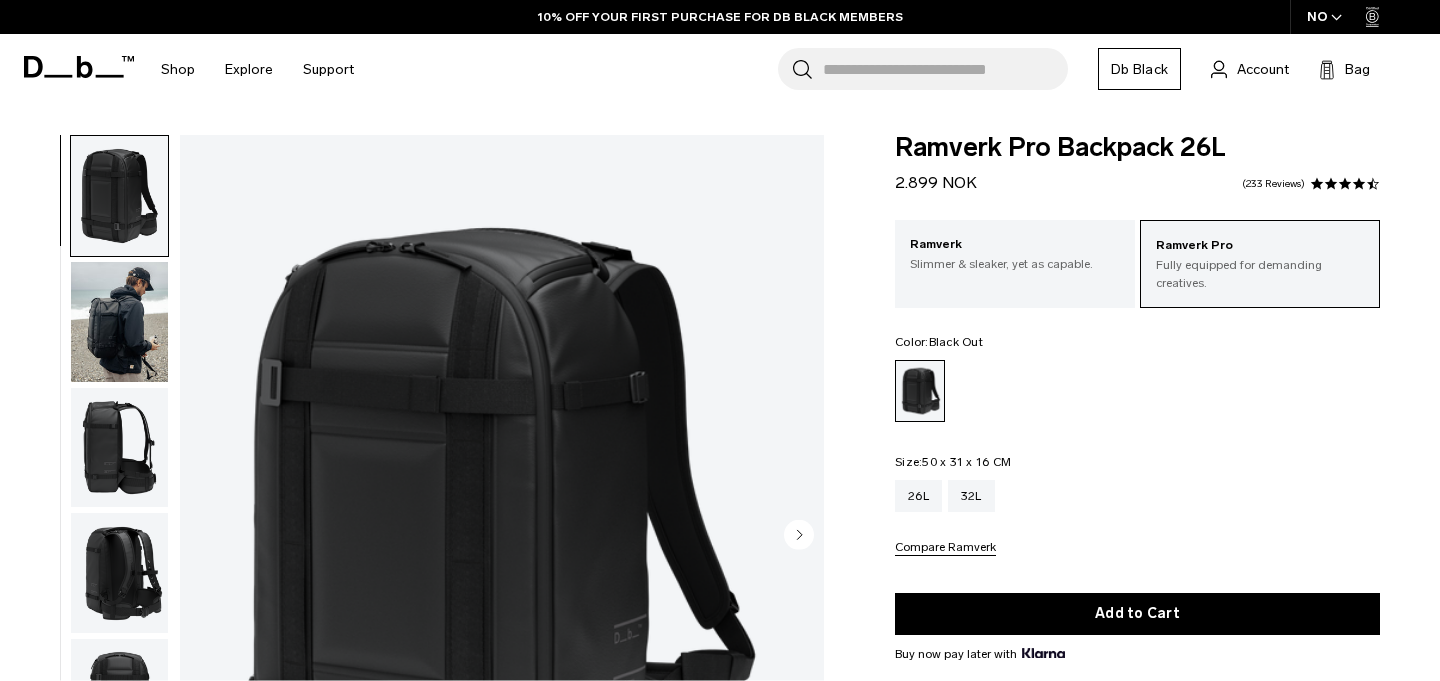 scroll, scrollTop: 152, scrollLeft: 0, axis: vertical 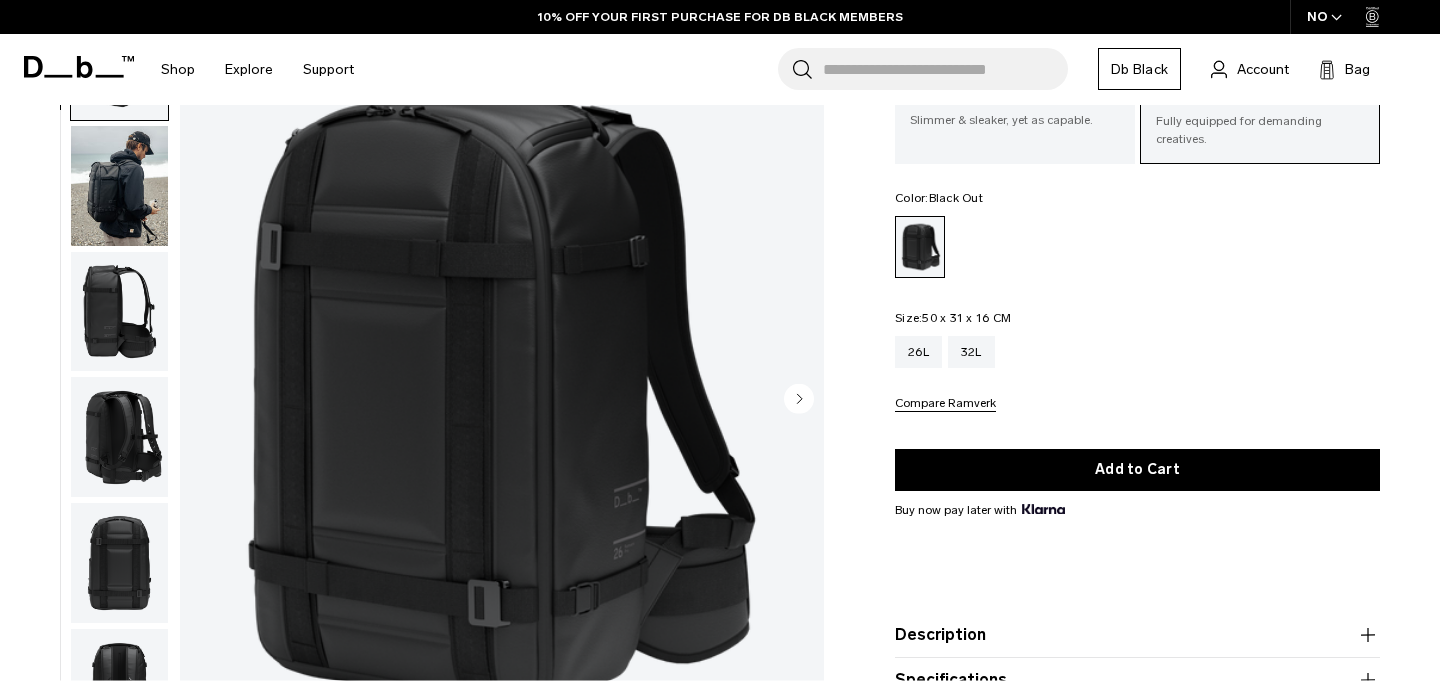 click on "Ramverk
Slimmer & sleaker, yet as capable." at bounding box center [1015, 120] 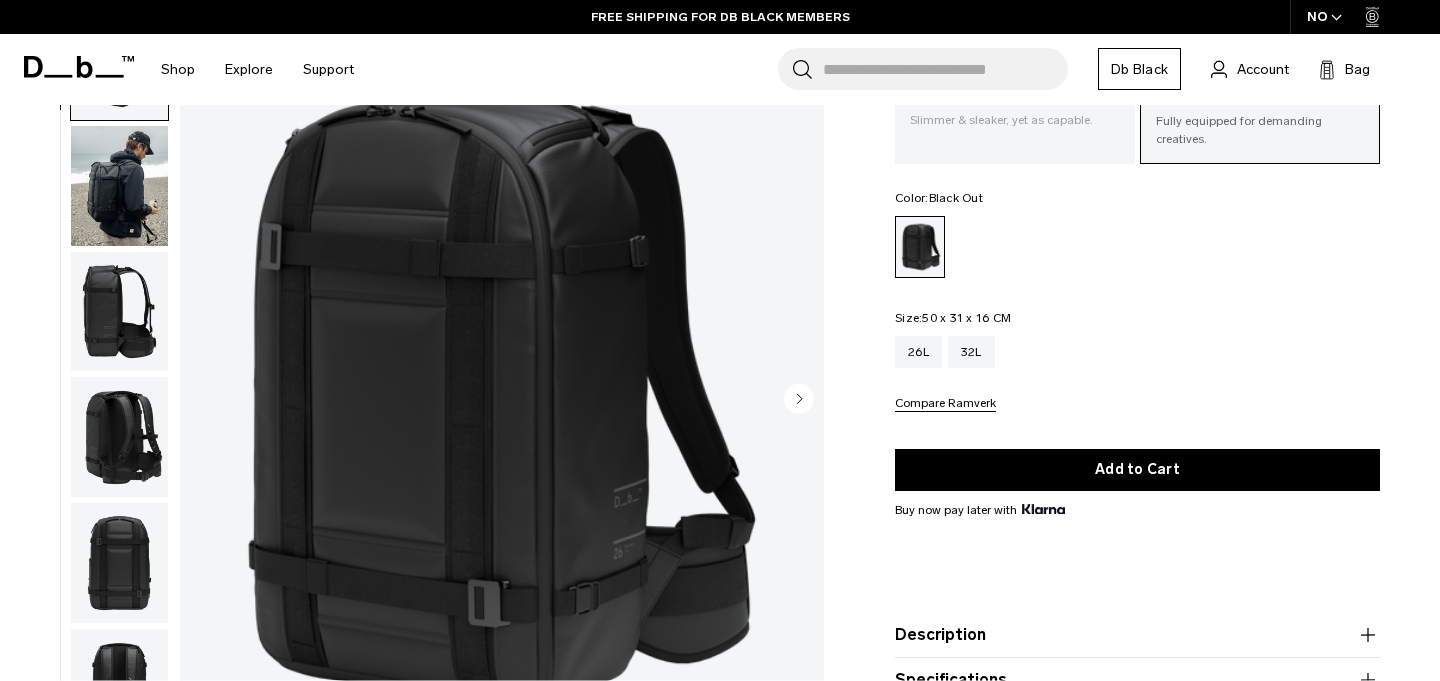 click on "Ramverk
Slimmer & sleaker, yet as capable." at bounding box center (1015, 110) 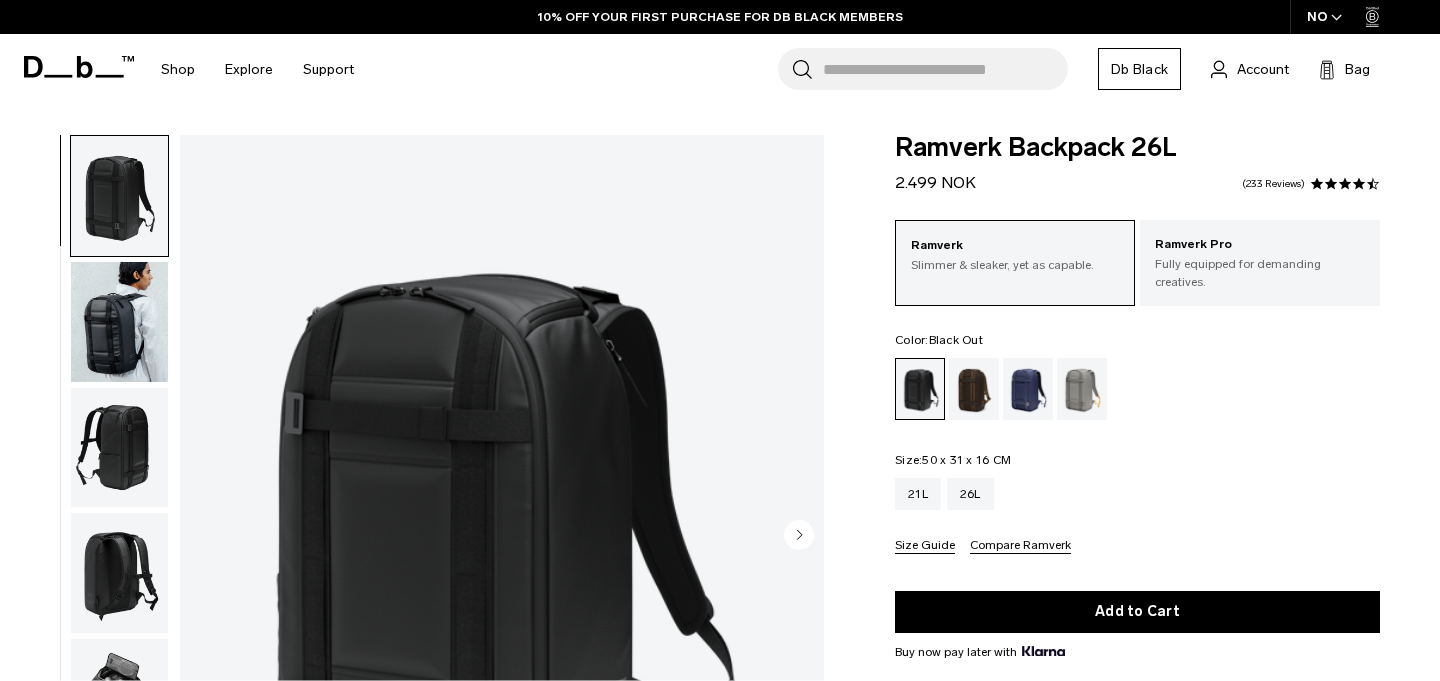 scroll, scrollTop: 0, scrollLeft: 0, axis: both 